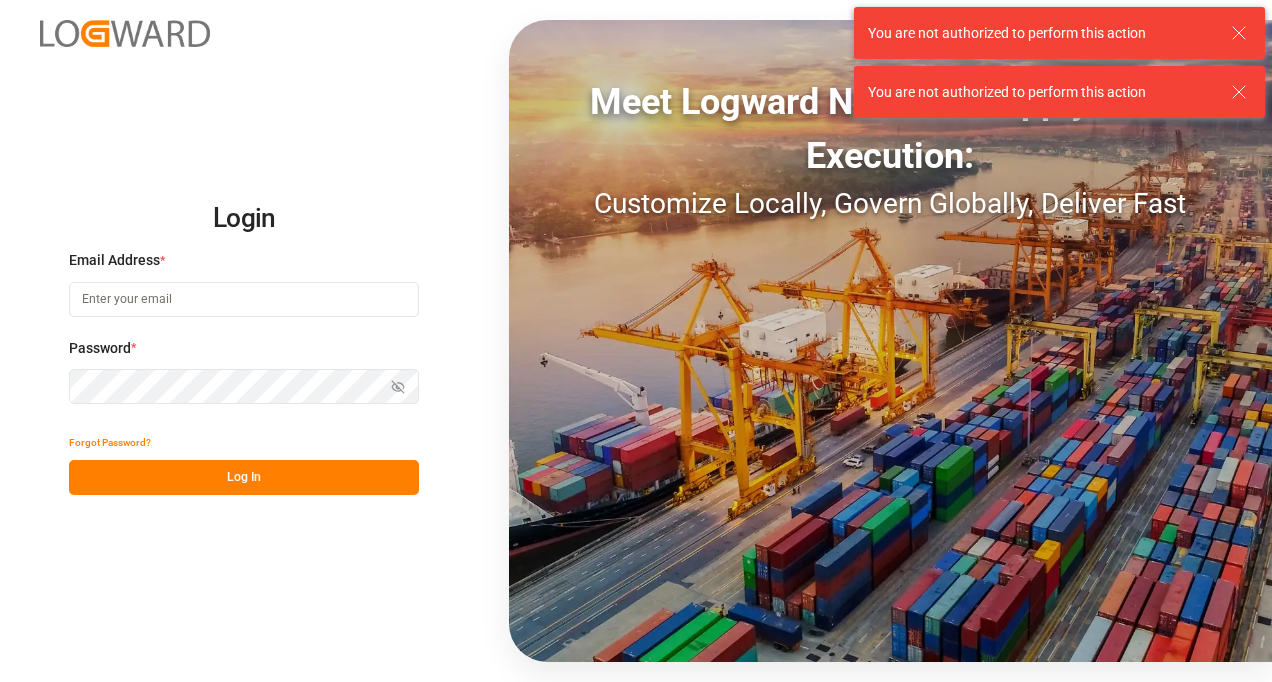 scroll, scrollTop: 0, scrollLeft: 0, axis: both 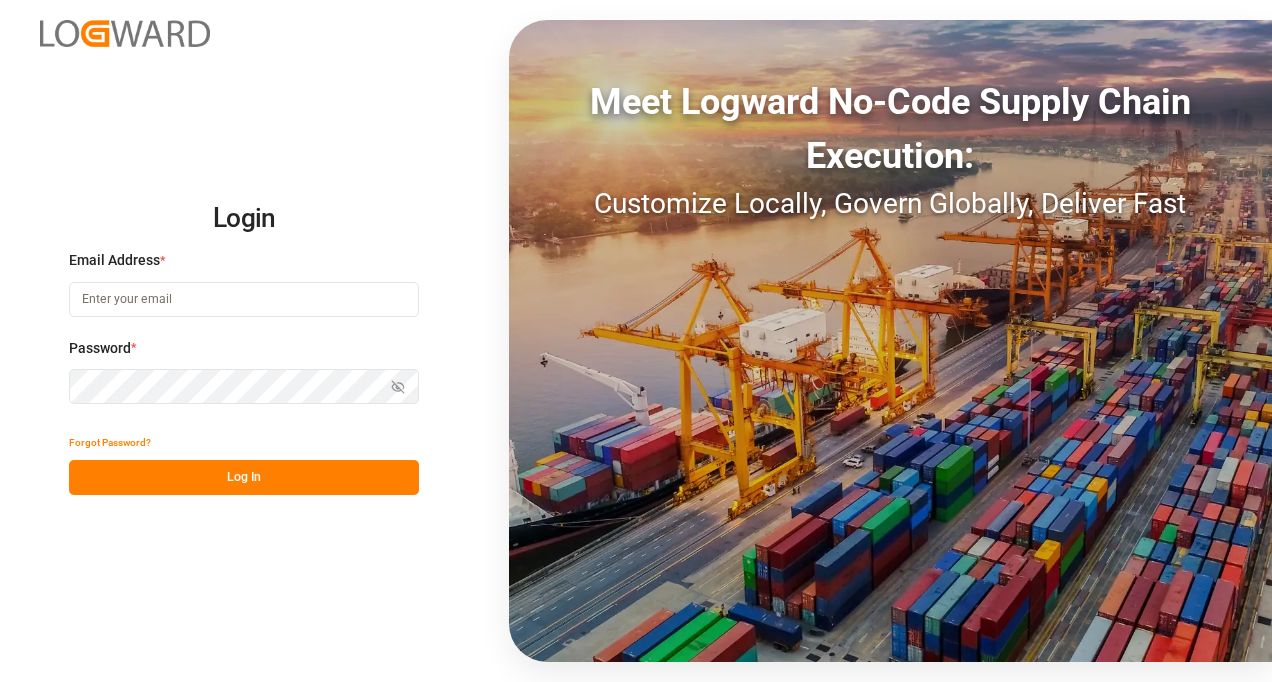 type on "[EMAIL_ADDRESS][PERSON_NAME][DOMAIN_NAME]" 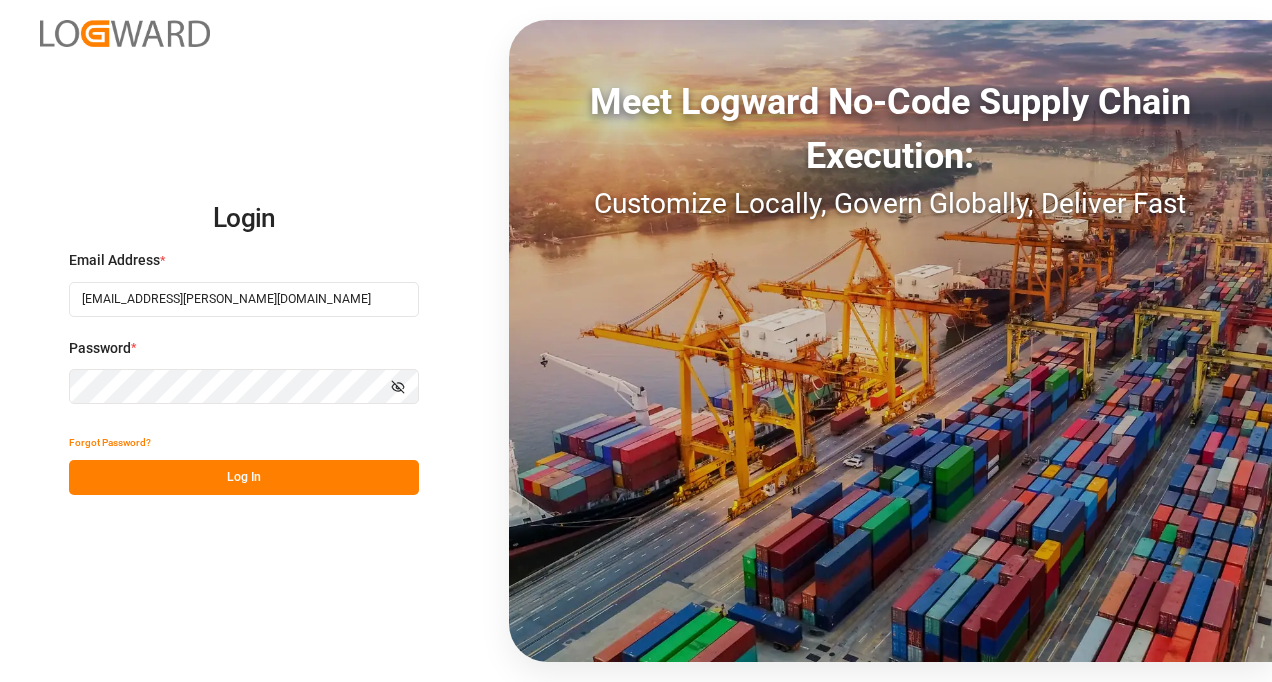 click on "Show password" at bounding box center (398, 386) 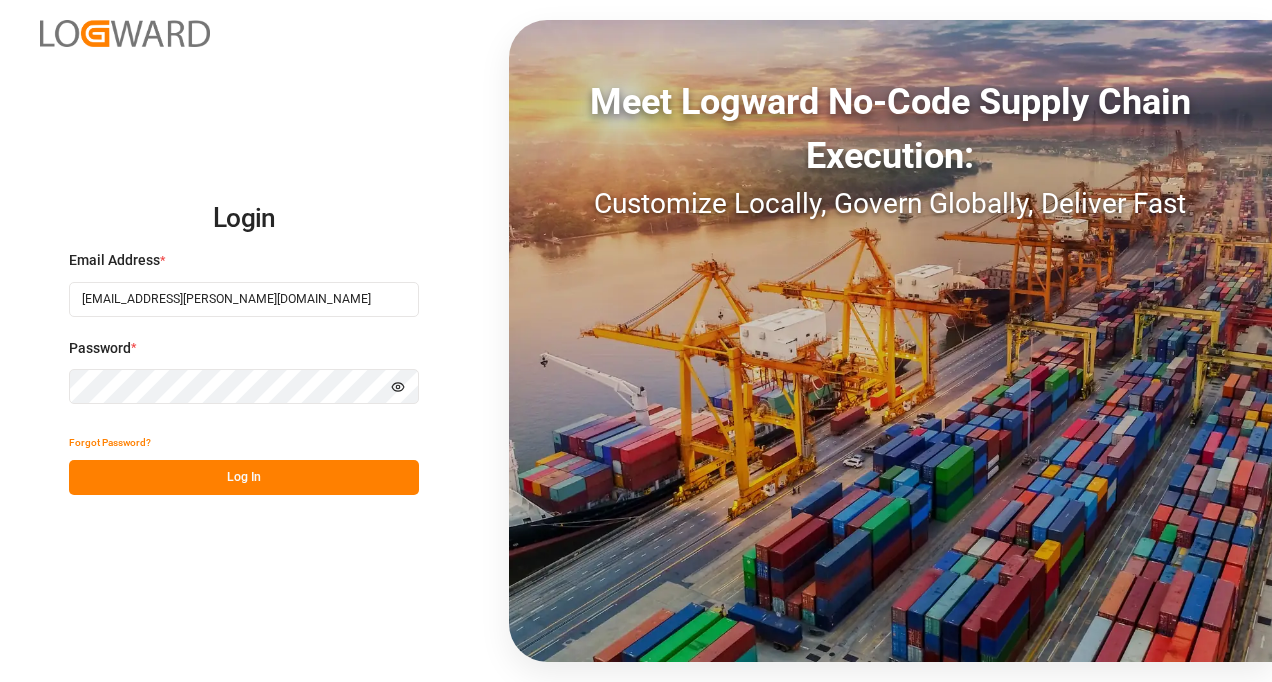 click on "Log In" at bounding box center (244, 477) 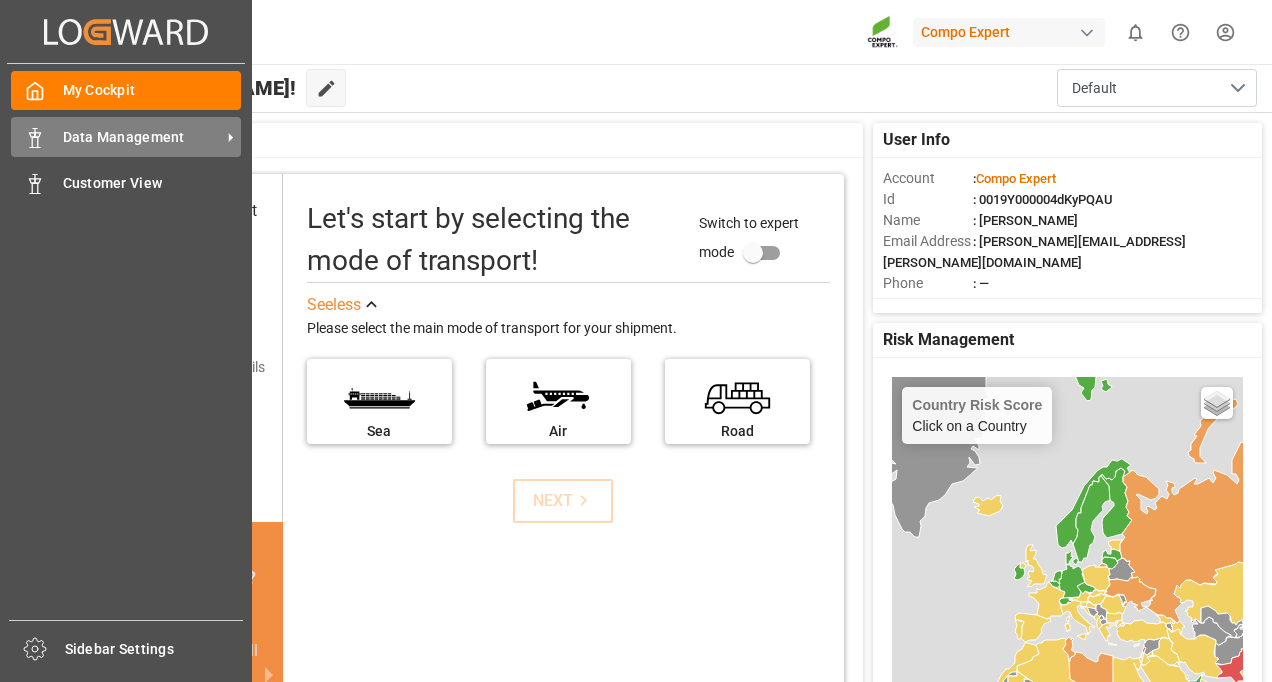 click on "Data Management" at bounding box center (142, 137) 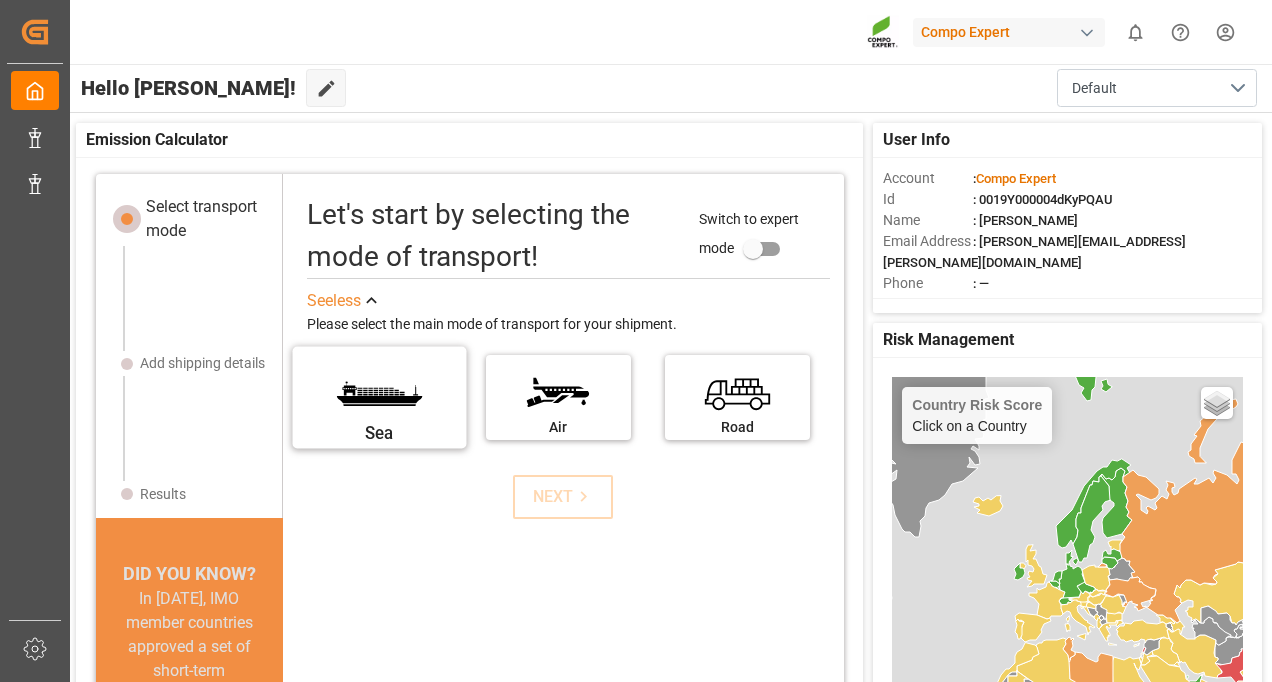 scroll, scrollTop: 0, scrollLeft: 0, axis: both 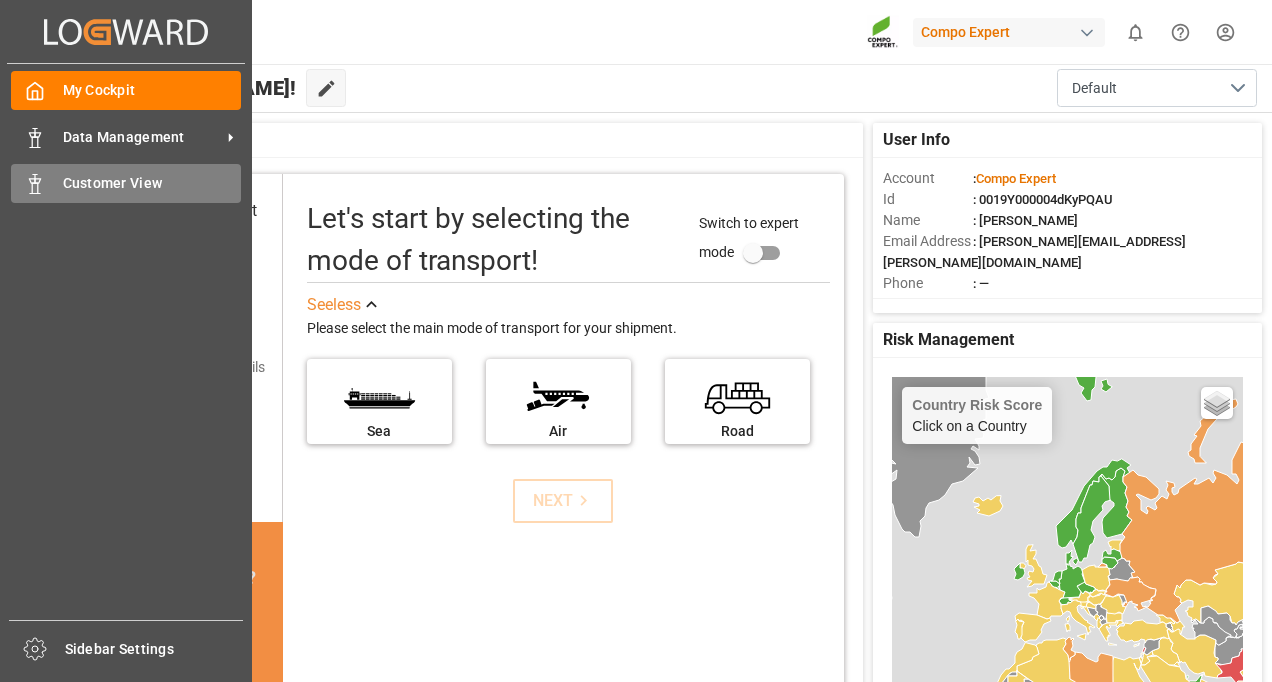 click on "Customer View" at bounding box center (152, 183) 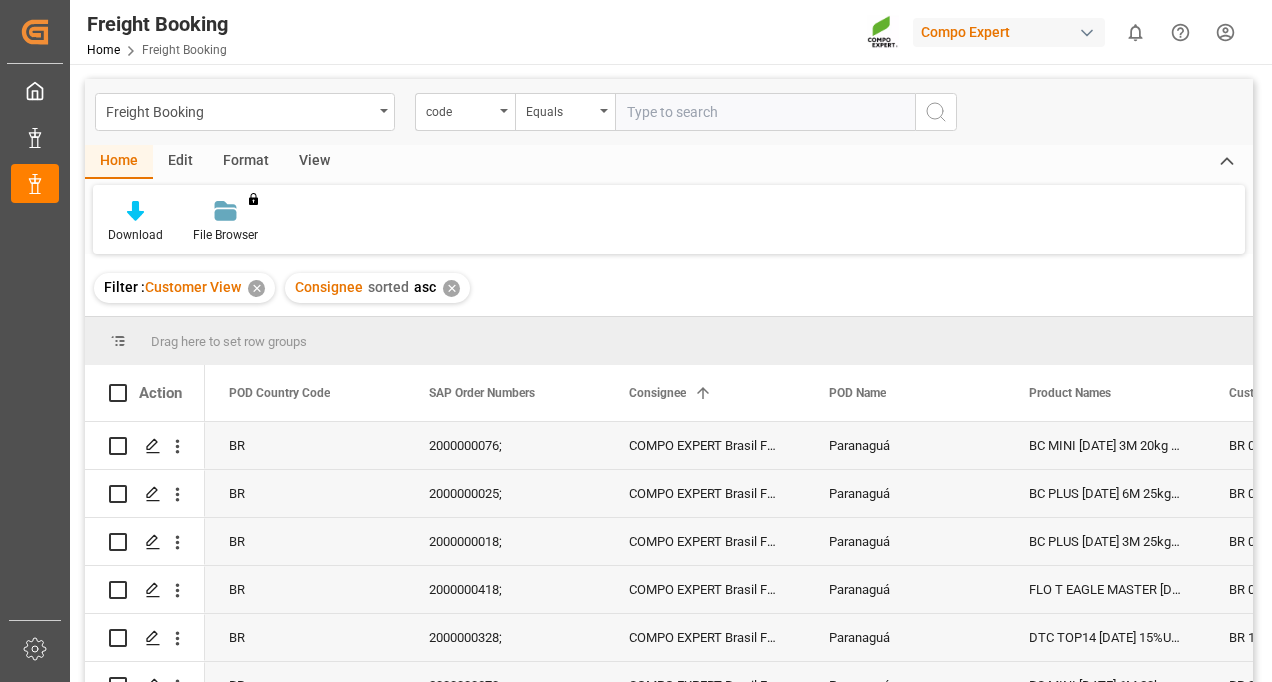 click on "View" at bounding box center (314, 162) 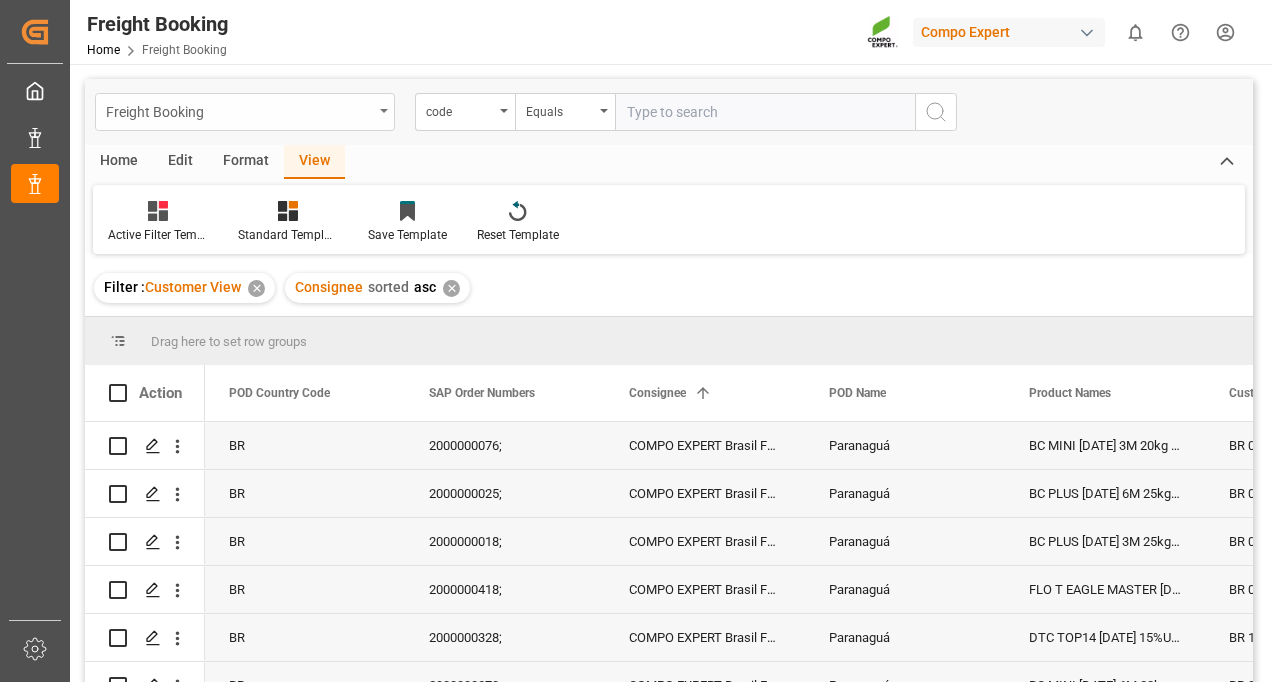 click on "Freight Booking" at bounding box center [239, 110] 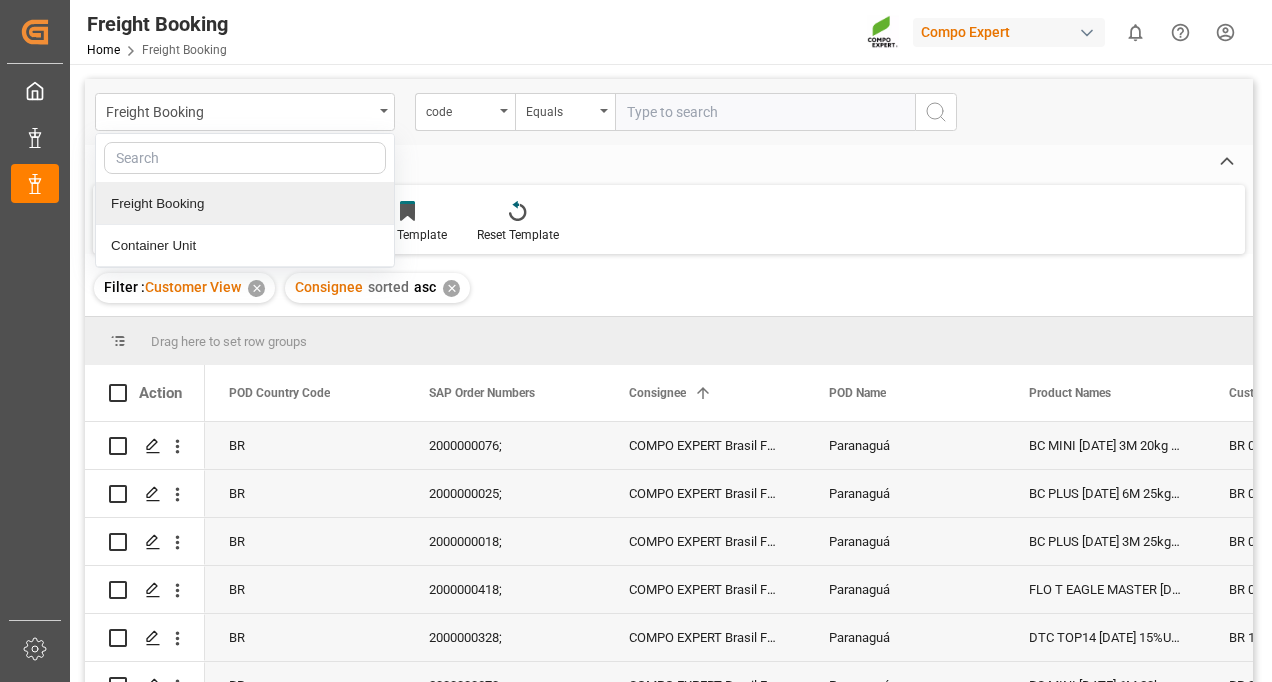 click on "Freight Booking" at bounding box center [245, 204] 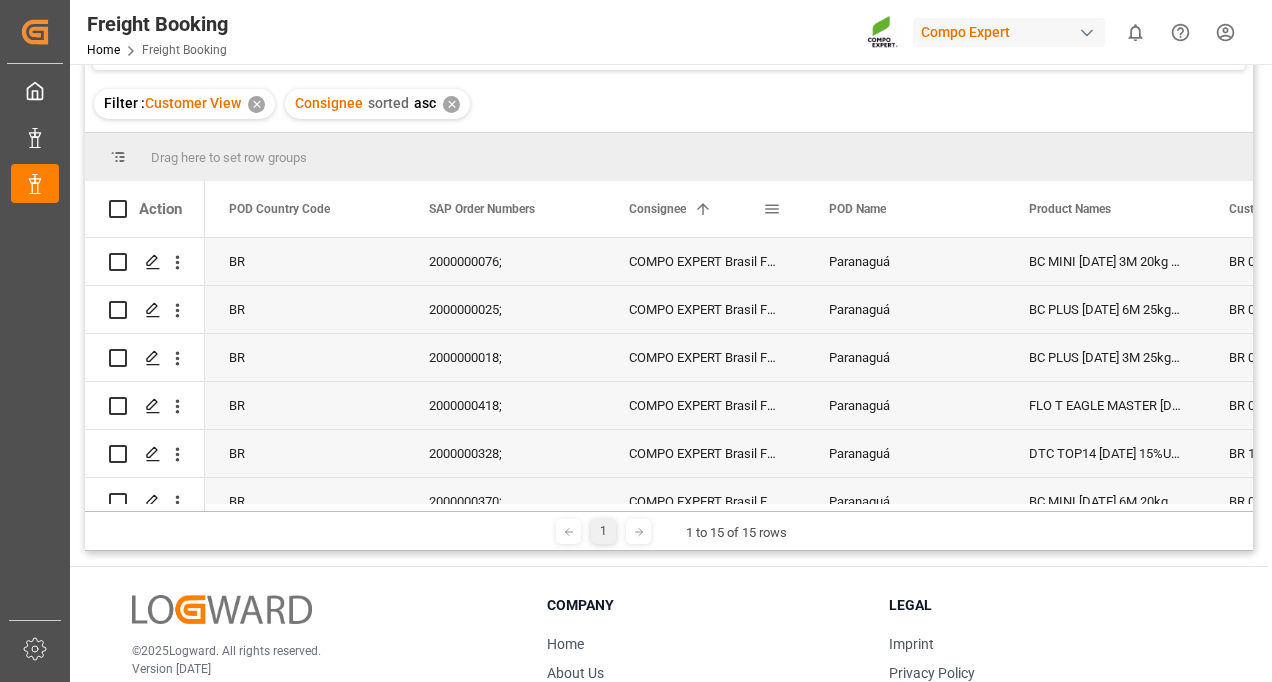 scroll, scrollTop: 300, scrollLeft: 0, axis: vertical 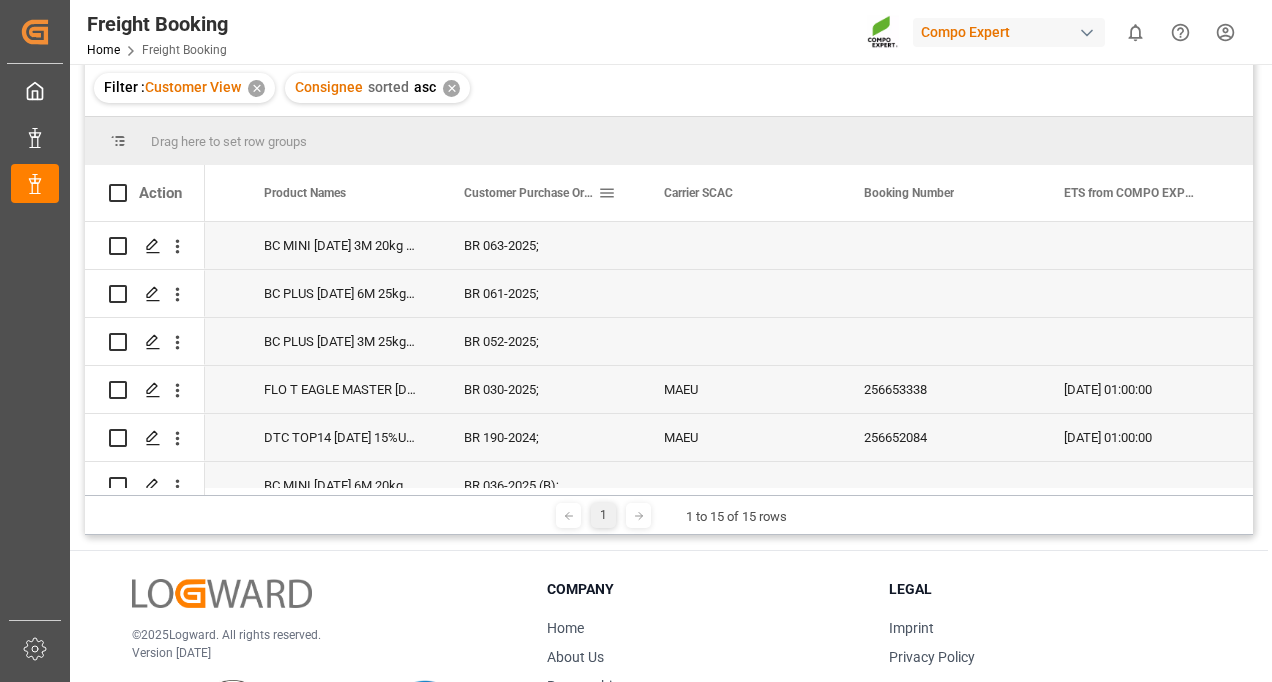 click on "Customer Purchase Order Numbers" at bounding box center (531, 193) 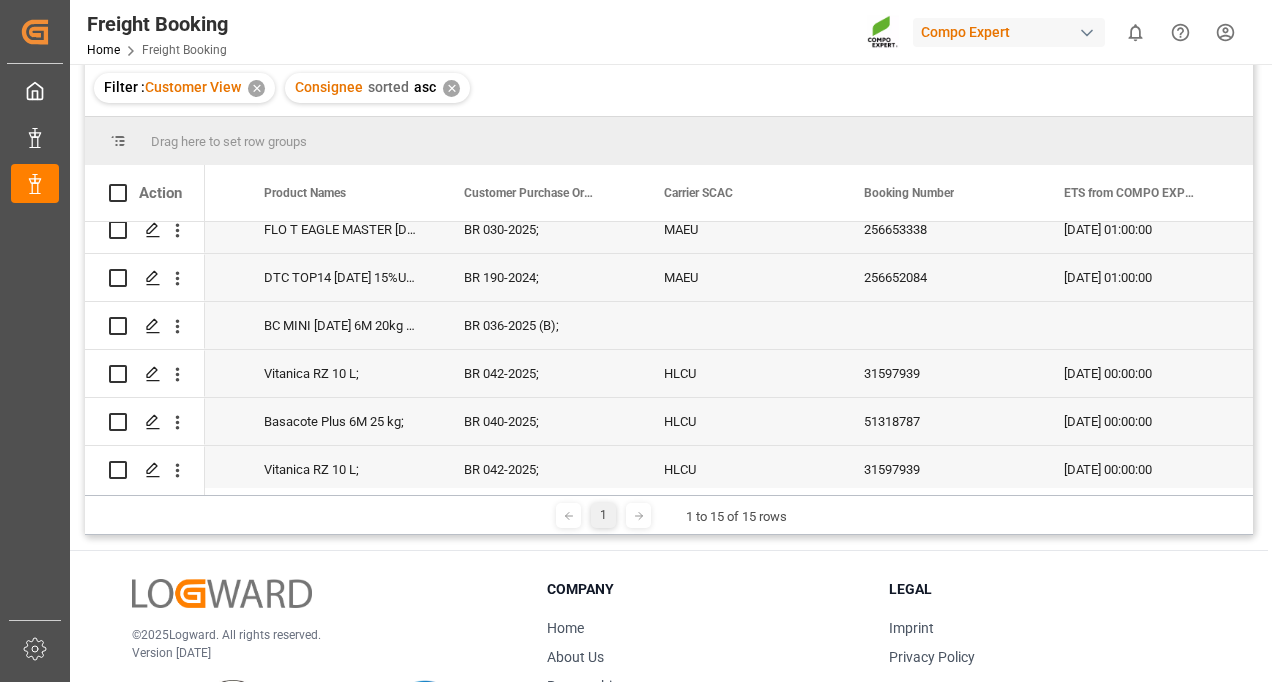 scroll, scrollTop: 0, scrollLeft: 0, axis: both 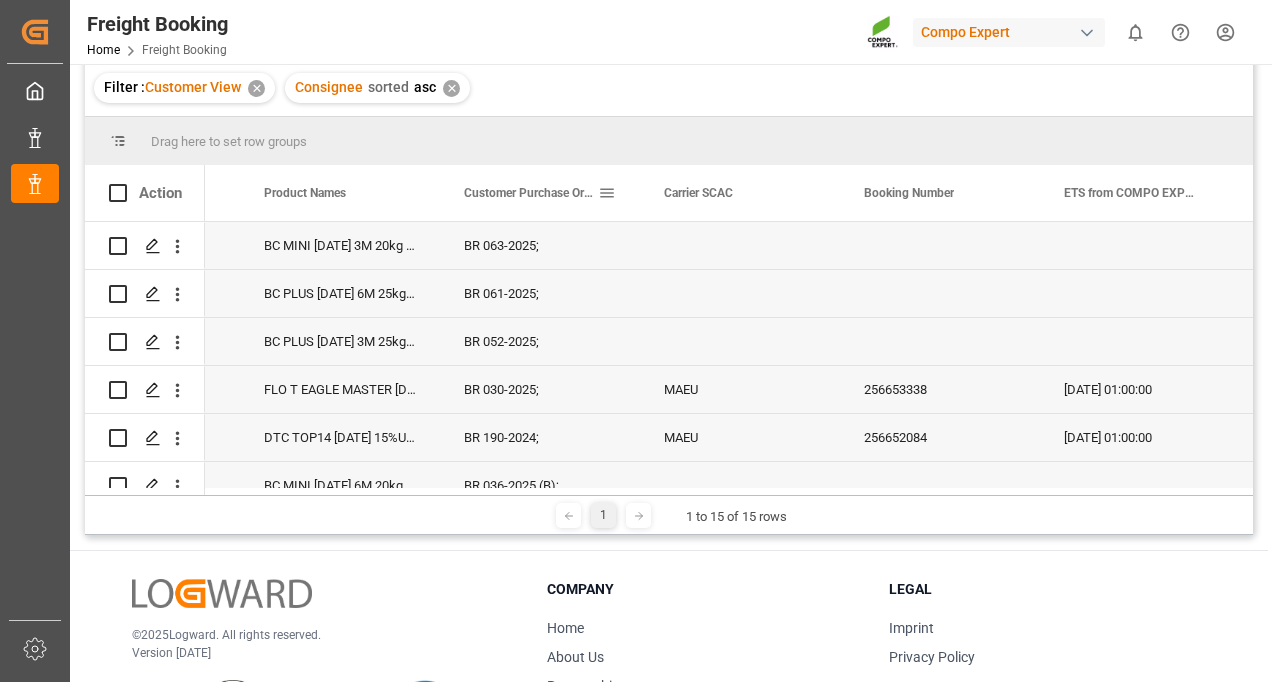 click on "Customer Purchase Order Numbers" at bounding box center (531, 193) 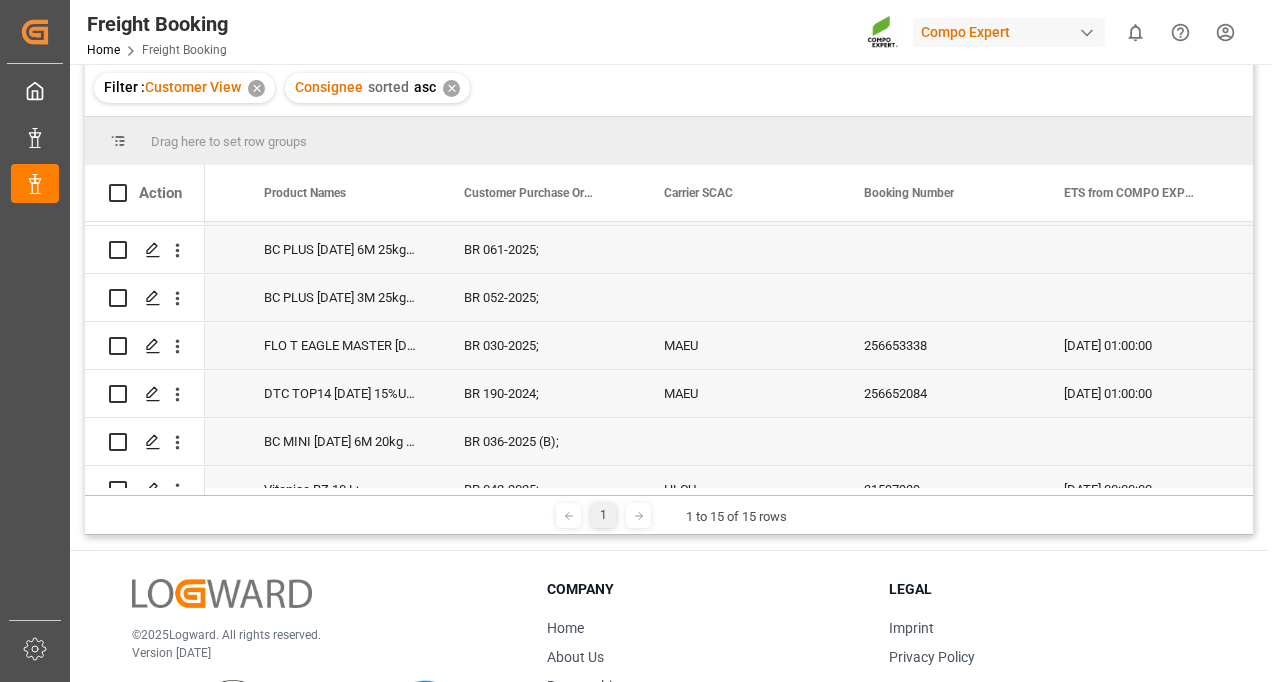 scroll, scrollTop: 0, scrollLeft: 0, axis: both 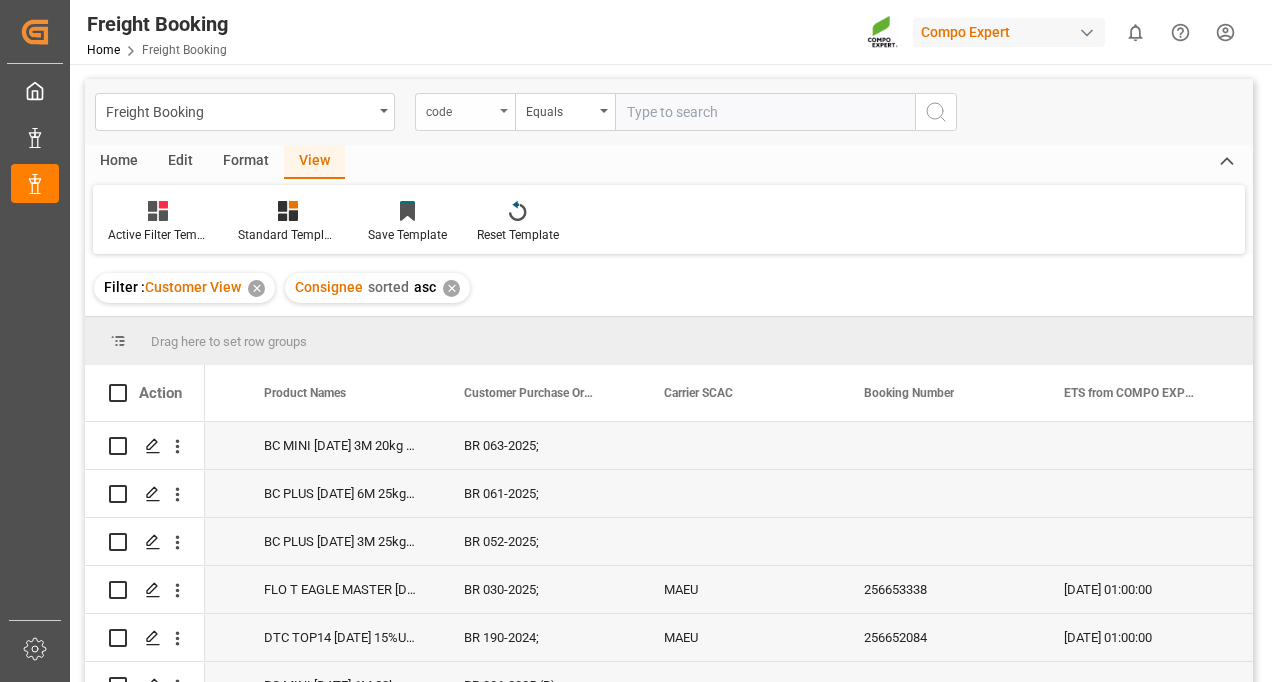 click on "code" at bounding box center [465, 112] 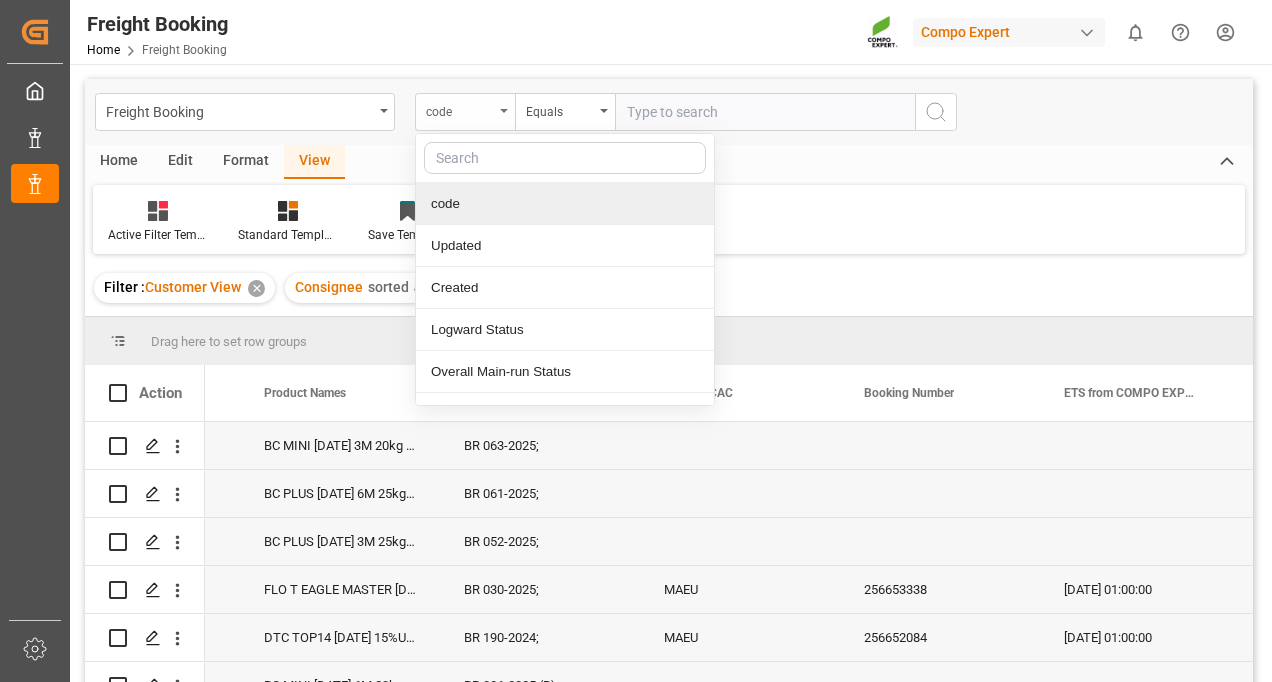 click on "code" at bounding box center [465, 112] 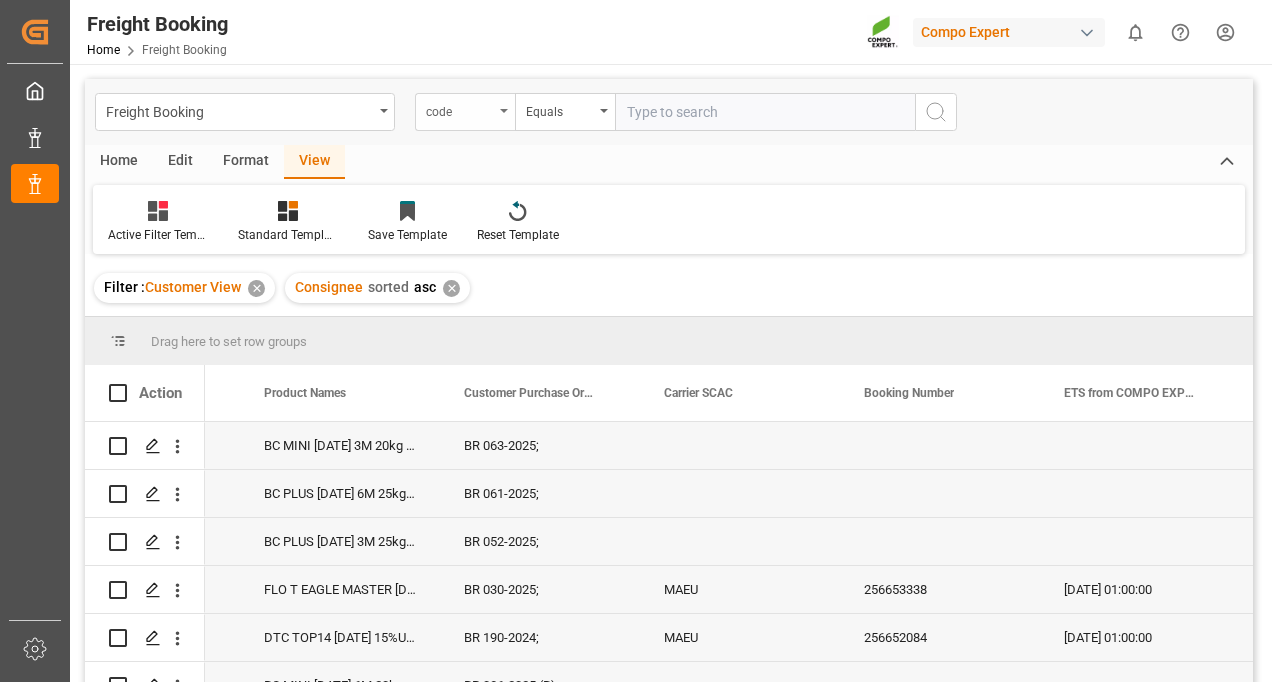 click on "code" at bounding box center [465, 112] 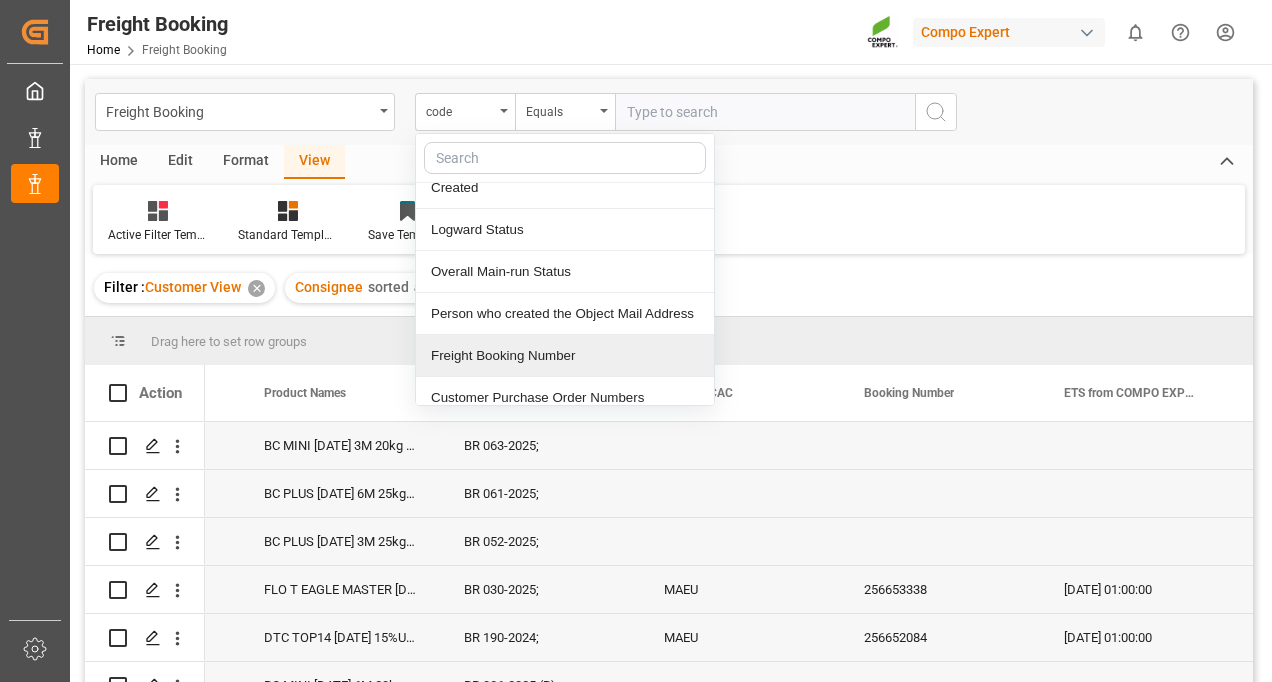 scroll, scrollTop: 200, scrollLeft: 0, axis: vertical 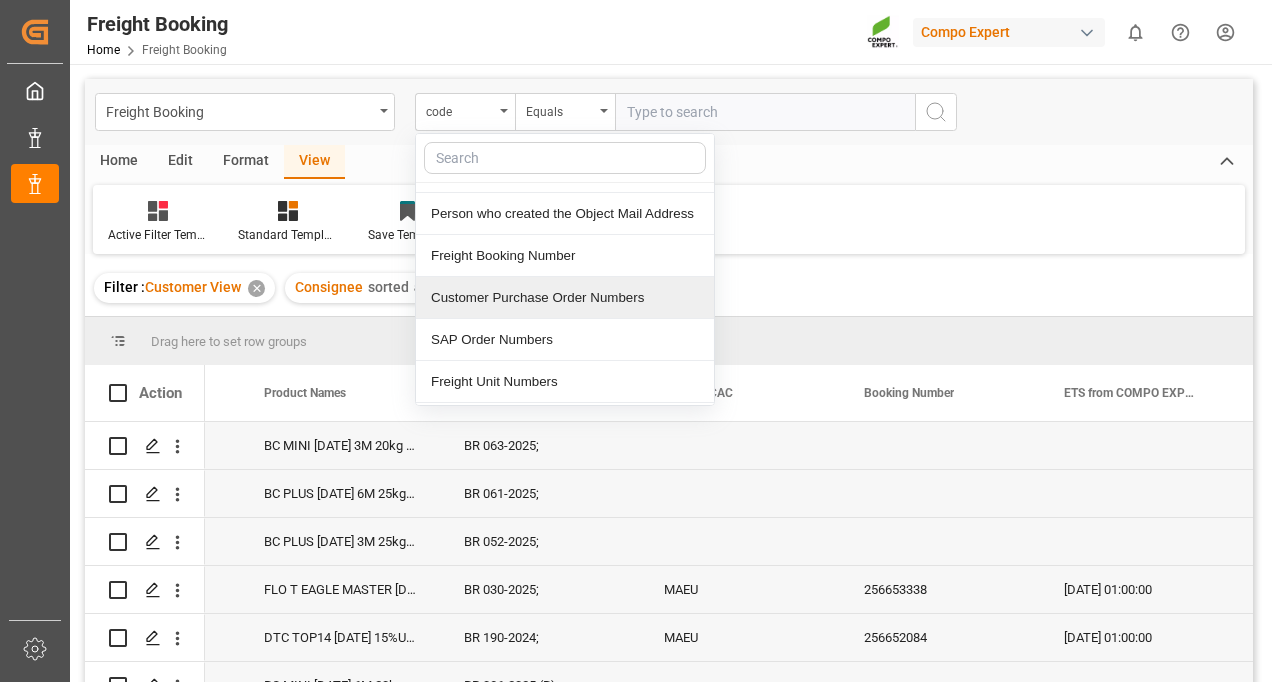 click on "Customer Purchase Order Numbers" at bounding box center (565, 298) 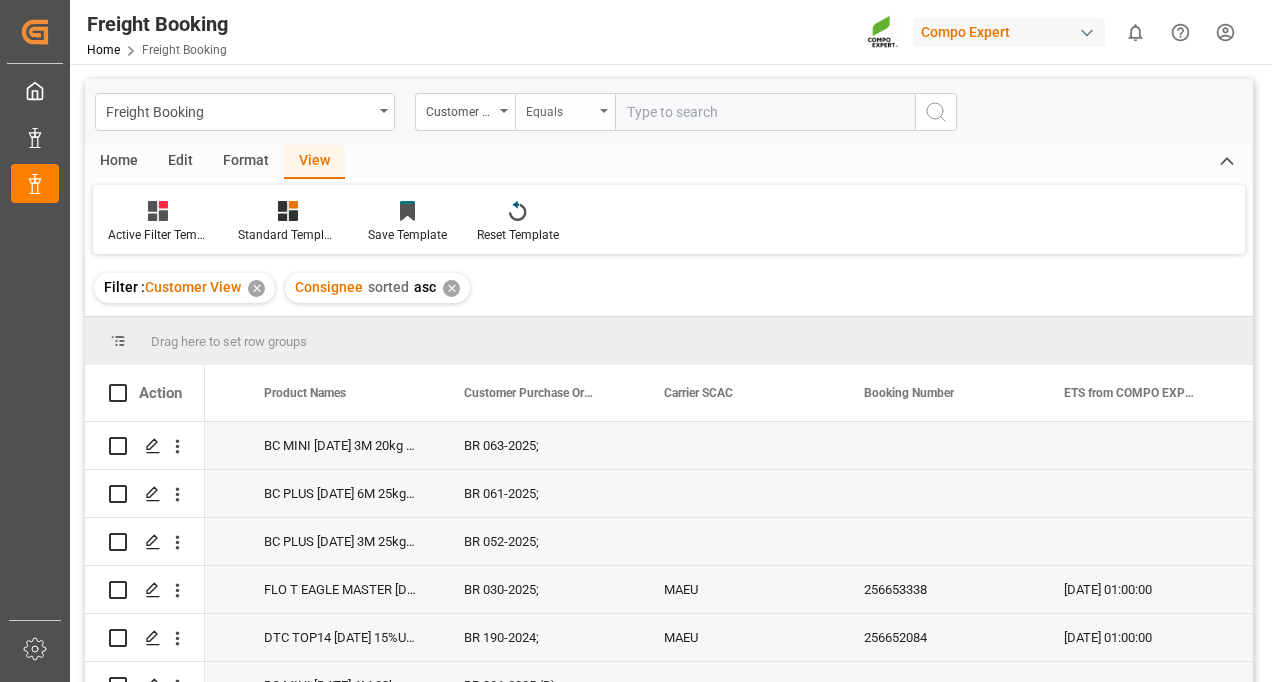 click on "Equals" at bounding box center (560, 109) 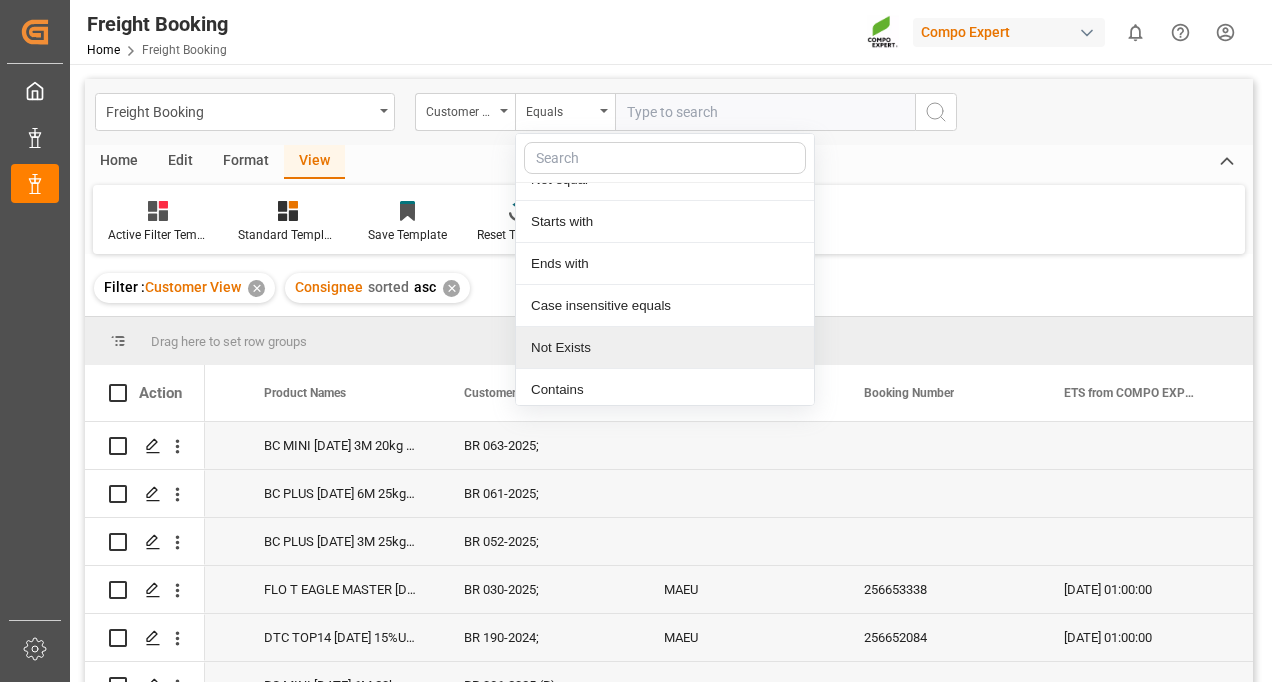 scroll, scrollTop: 110, scrollLeft: 0, axis: vertical 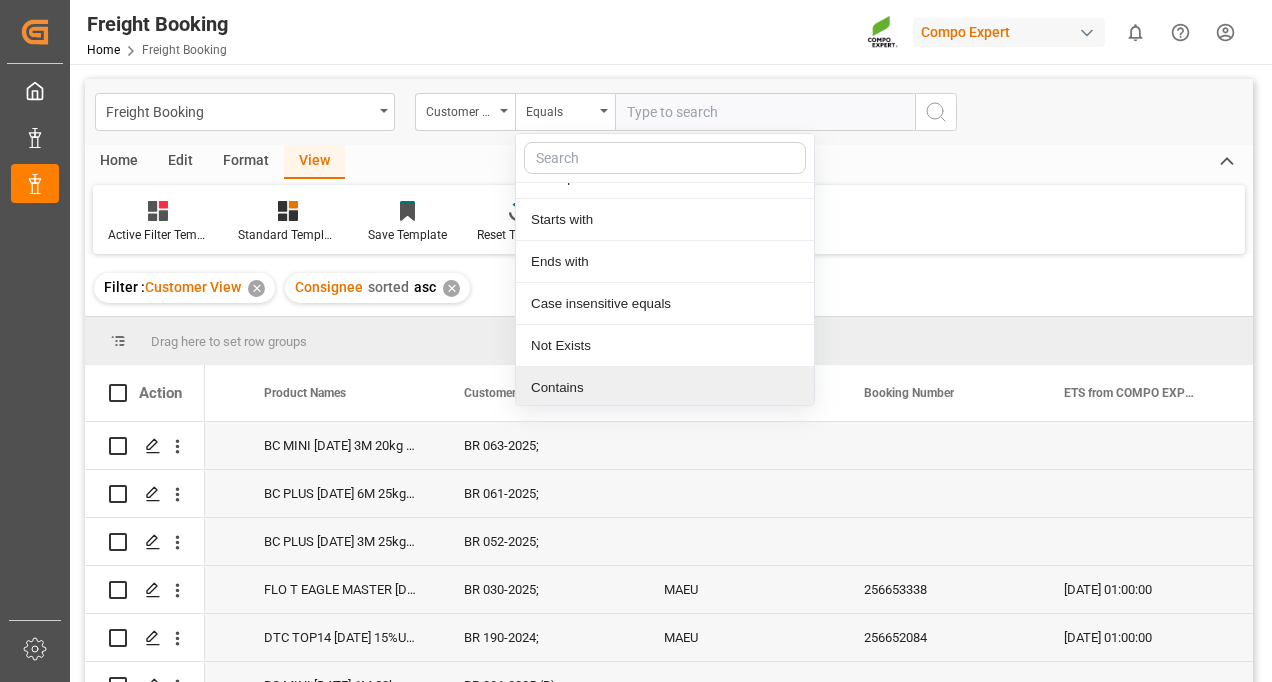 click on "Contains" at bounding box center [665, 388] 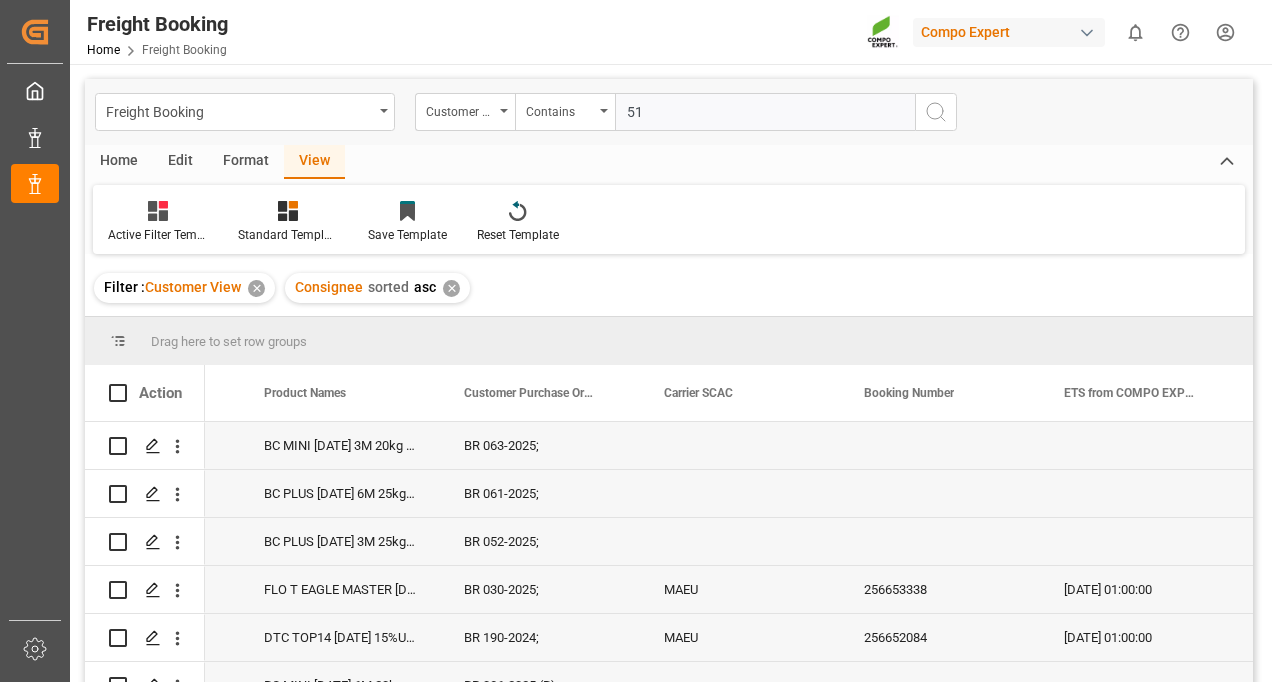 type on "51" 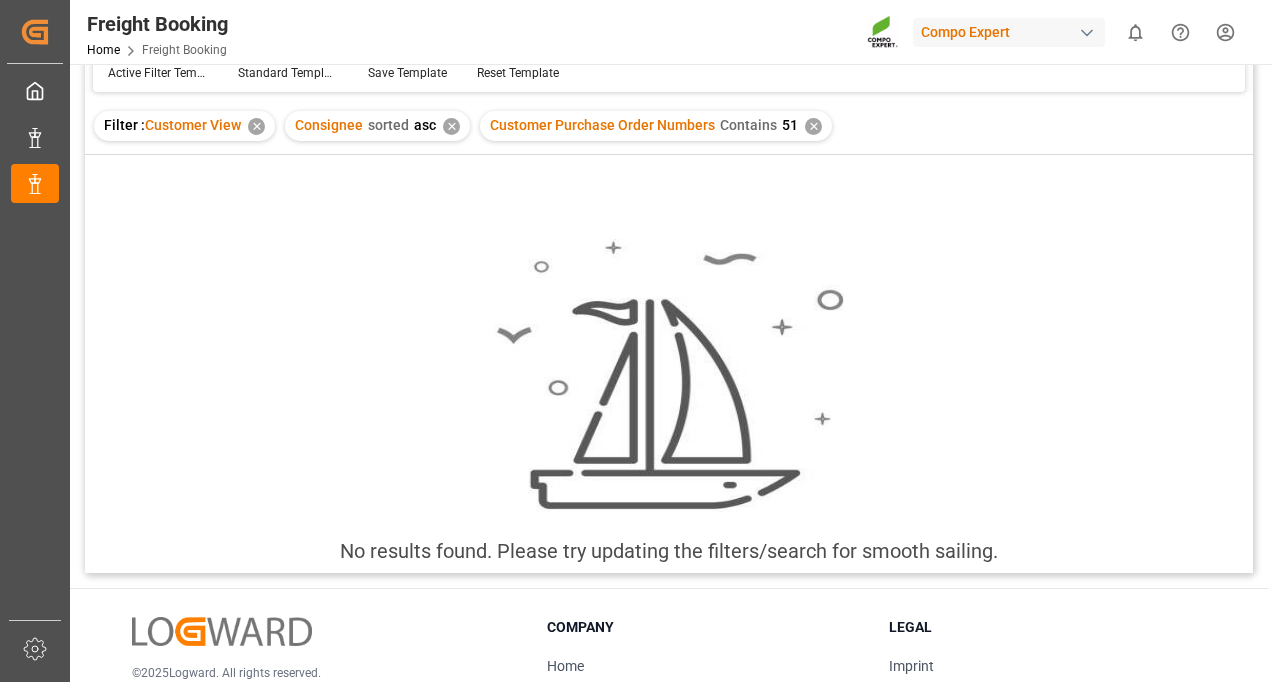 scroll, scrollTop: 200, scrollLeft: 0, axis: vertical 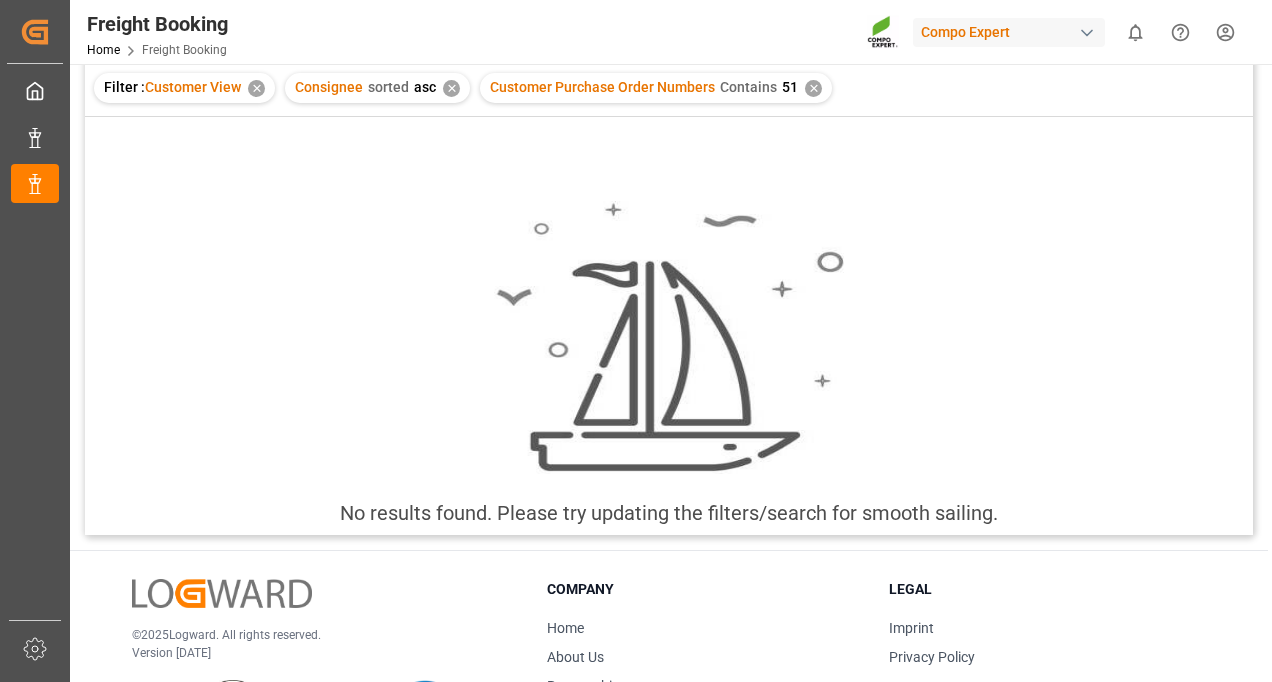 type 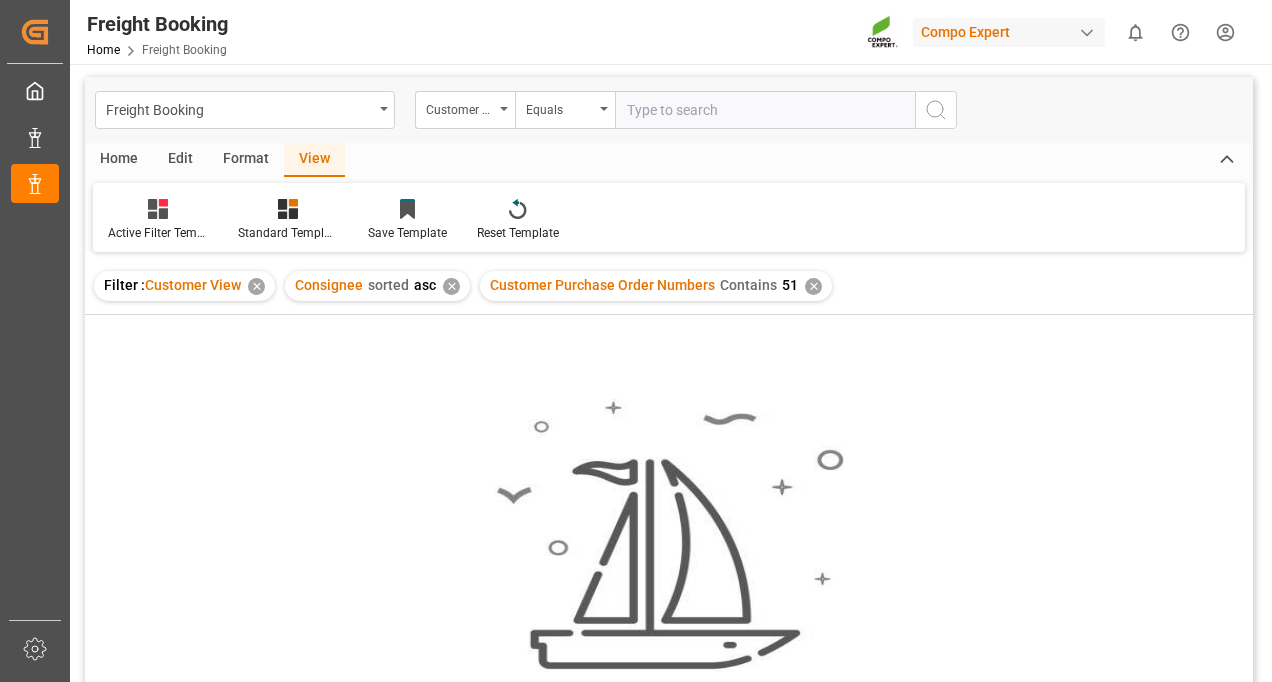 scroll, scrollTop: 0, scrollLeft: 0, axis: both 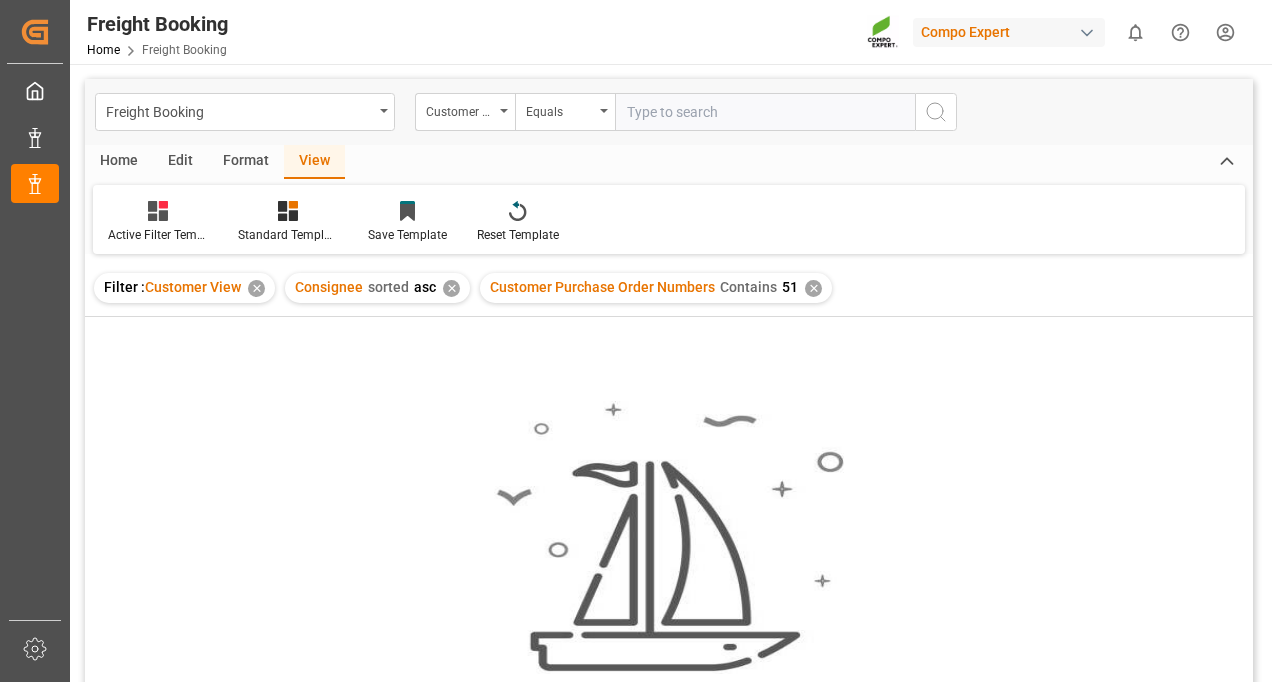 click on "Customer Purchase Order Numbers" at bounding box center (602, 287) 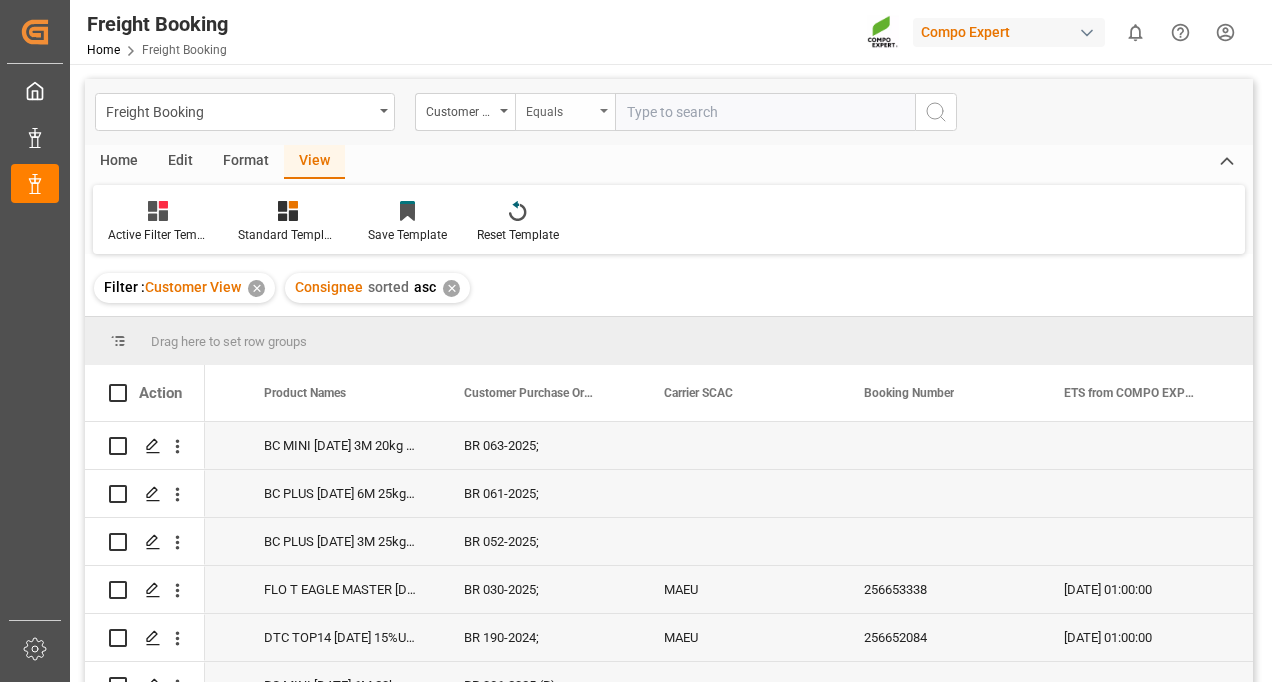 click on "Equals" at bounding box center [565, 112] 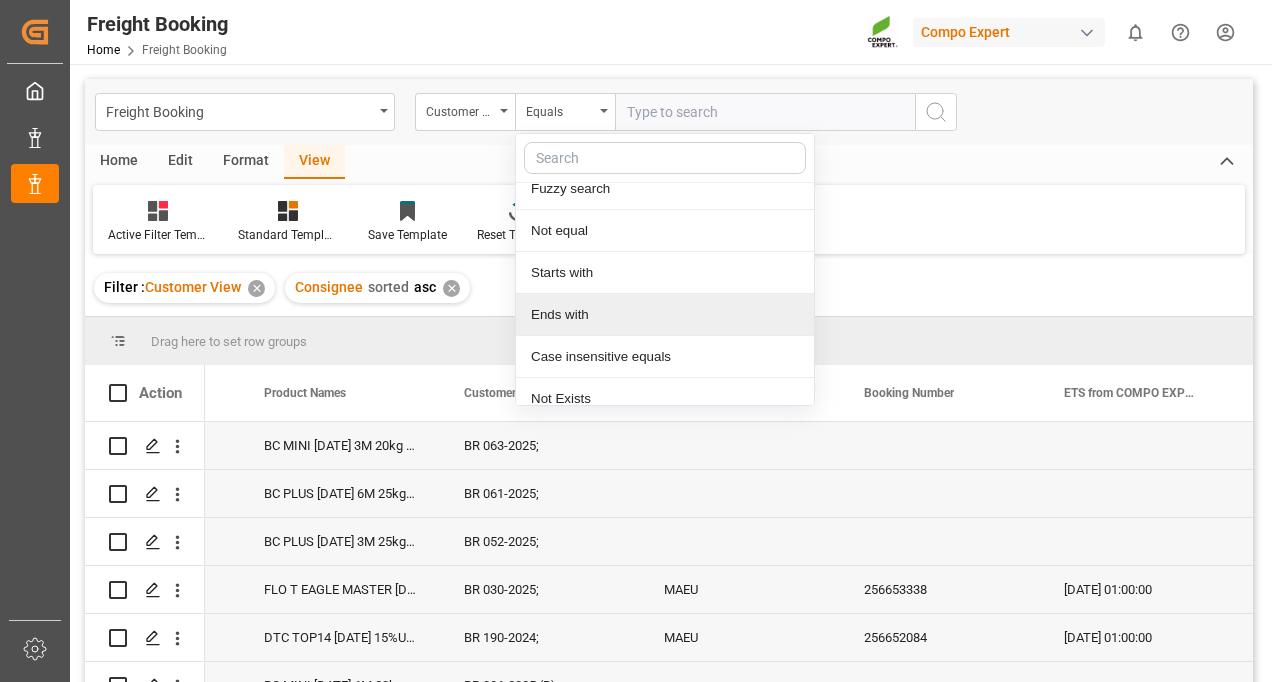 scroll, scrollTop: 110, scrollLeft: 0, axis: vertical 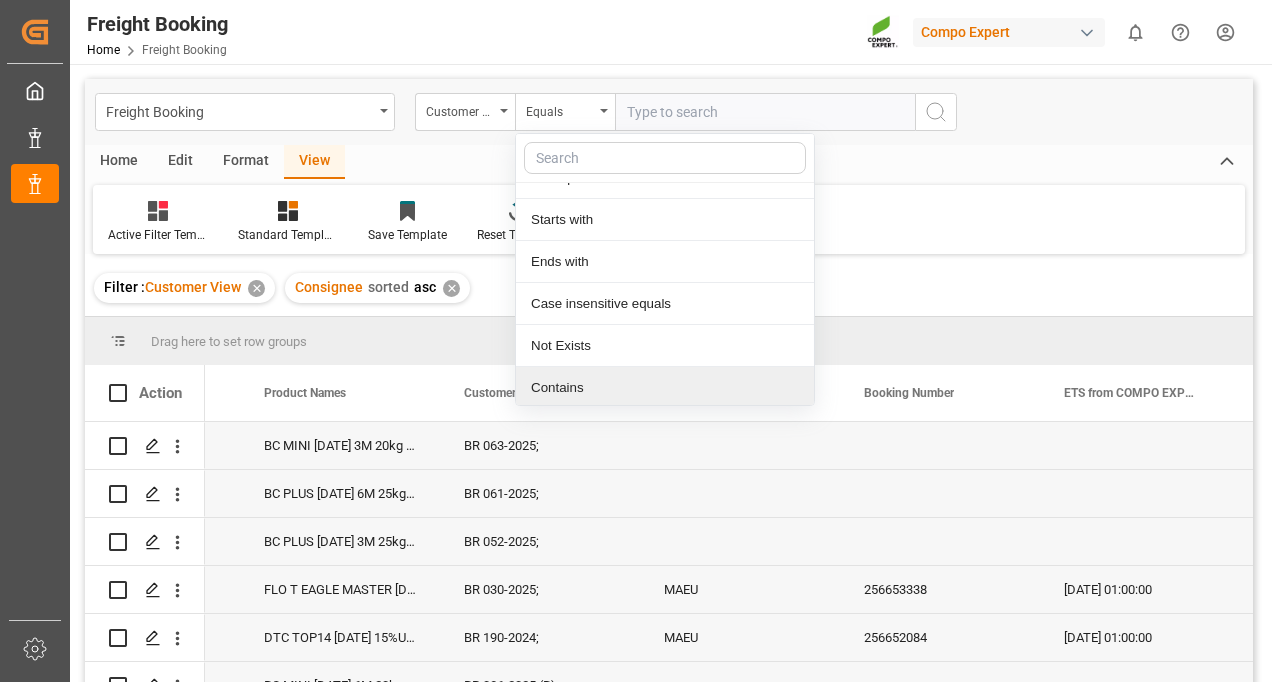 click on "Contains" at bounding box center [665, 388] 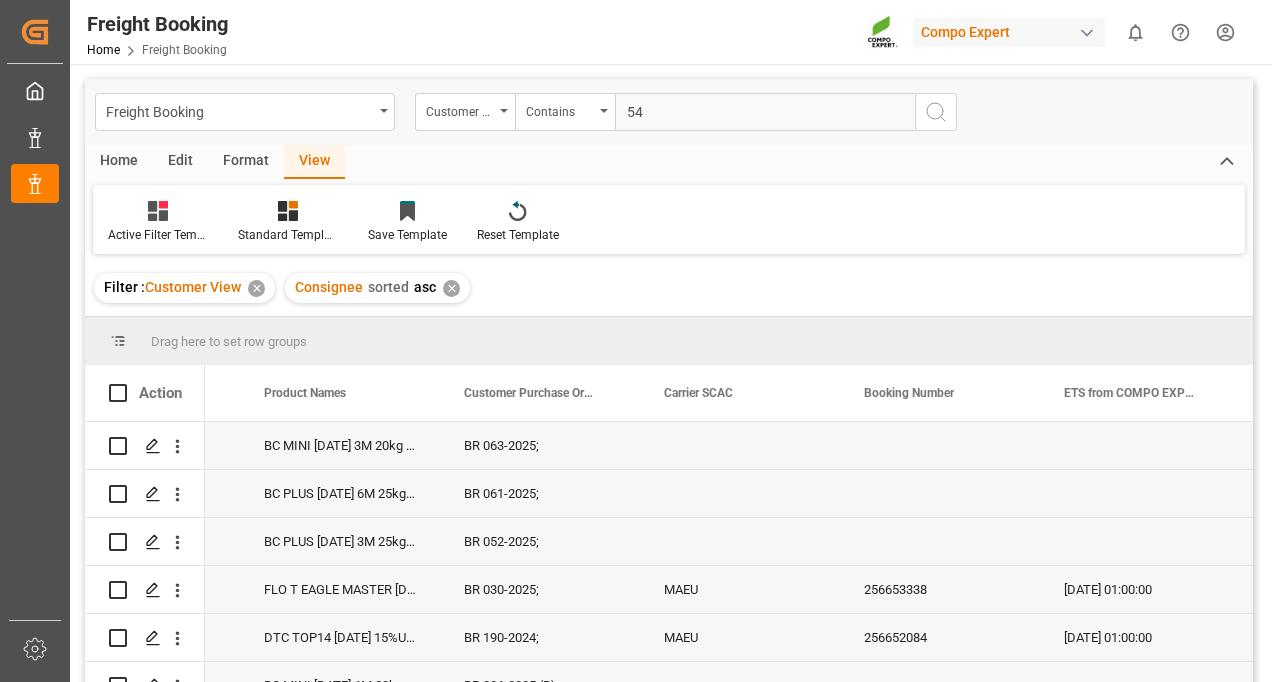 type on "54" 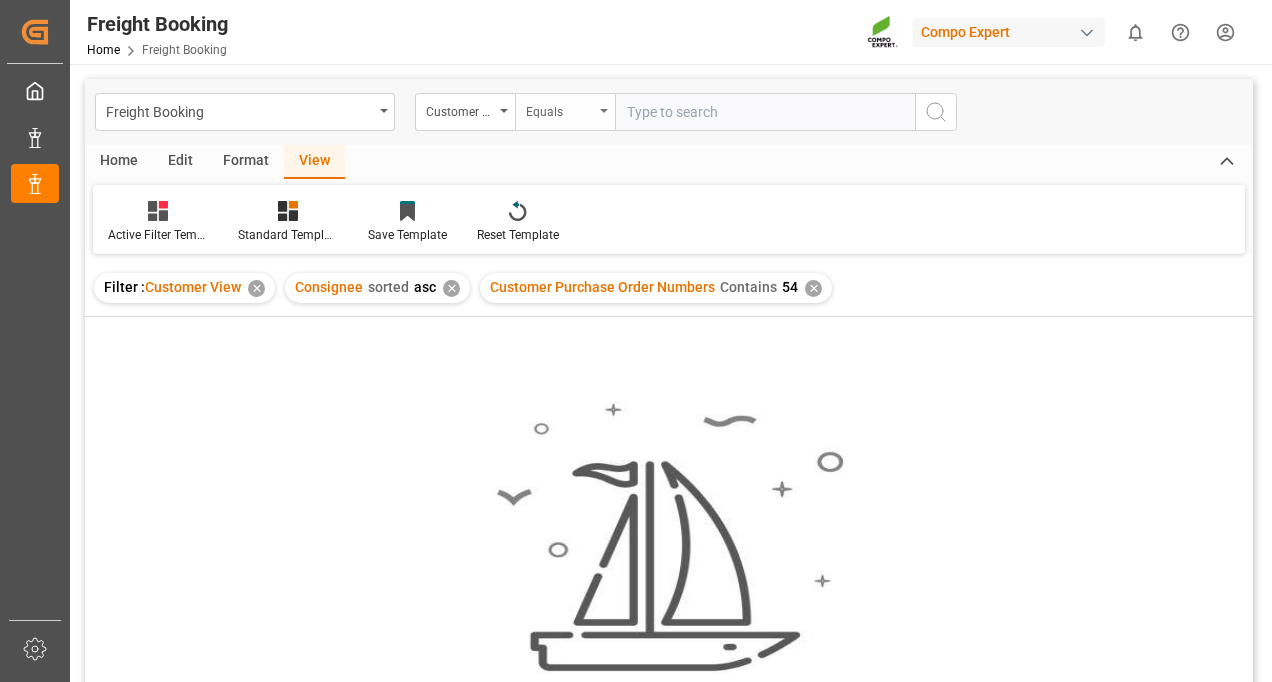 click on "Equals" at bounding box center (560, 109) 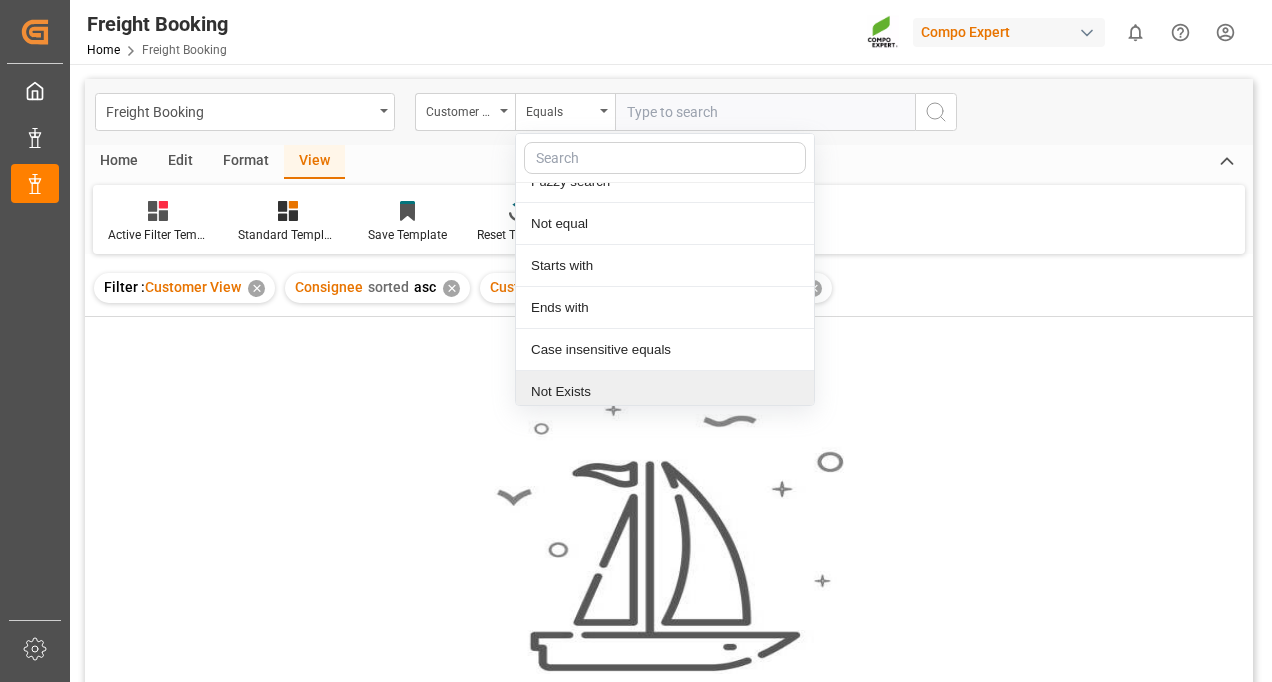 scroll, scrollTop: 110, scrollLeft: 0, axis: vertical 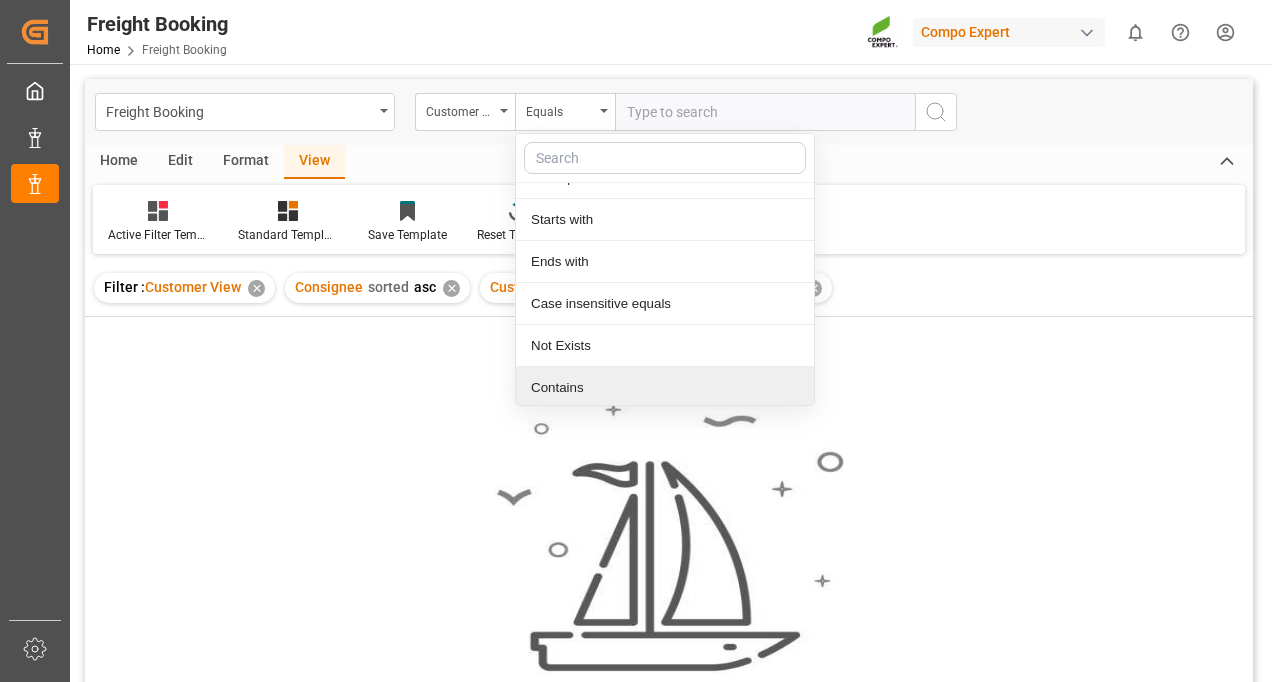 click on "Contains" at bounding box center (665, 388) 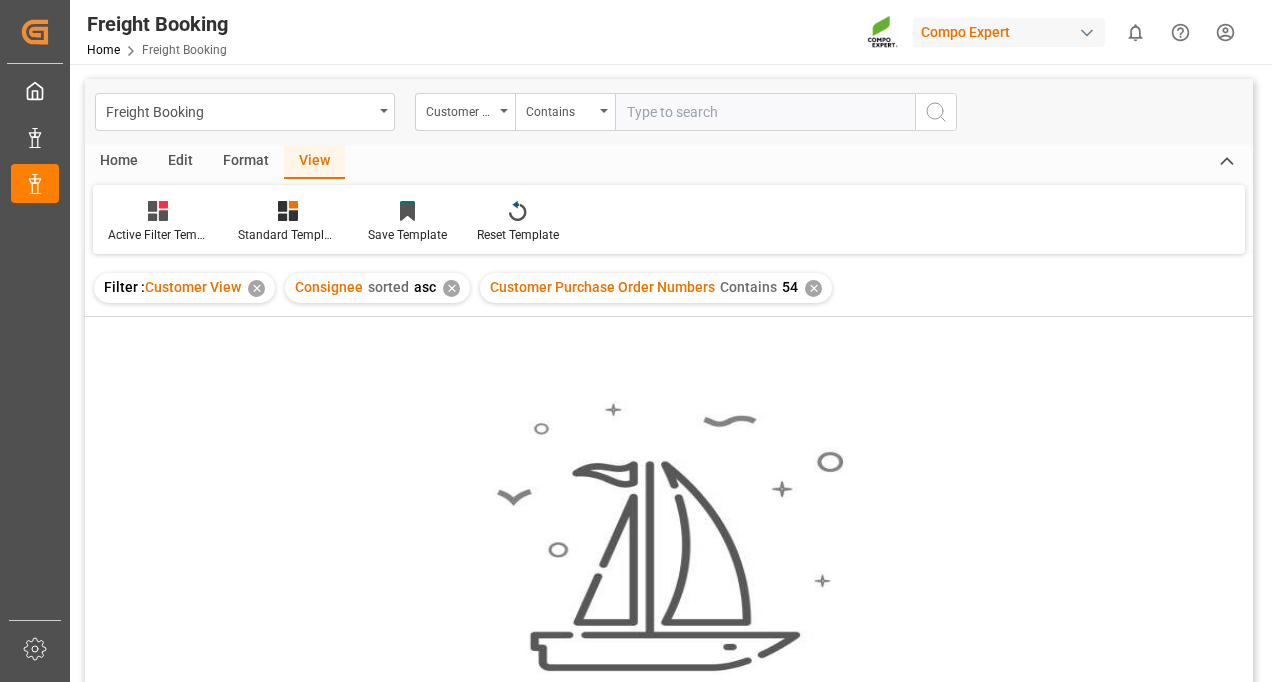 click at bounding box center [765, 112] 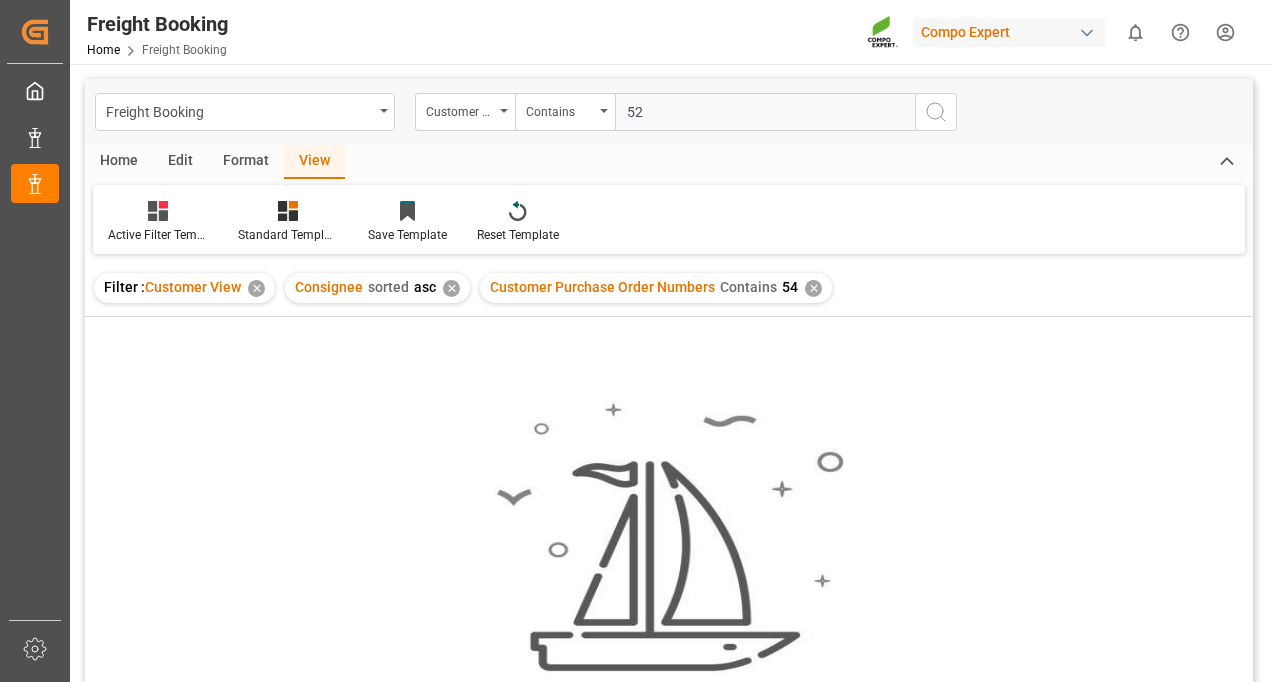 type on "52" 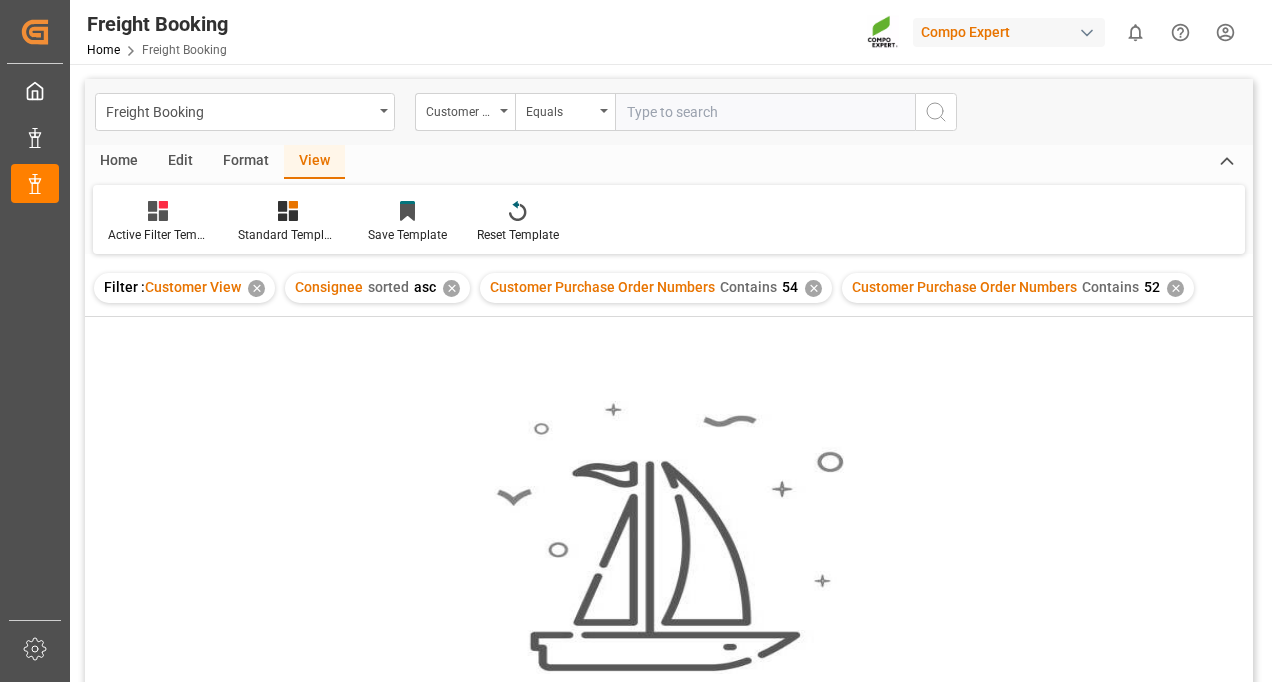 click on "✕" at bounding box center (813, 288) 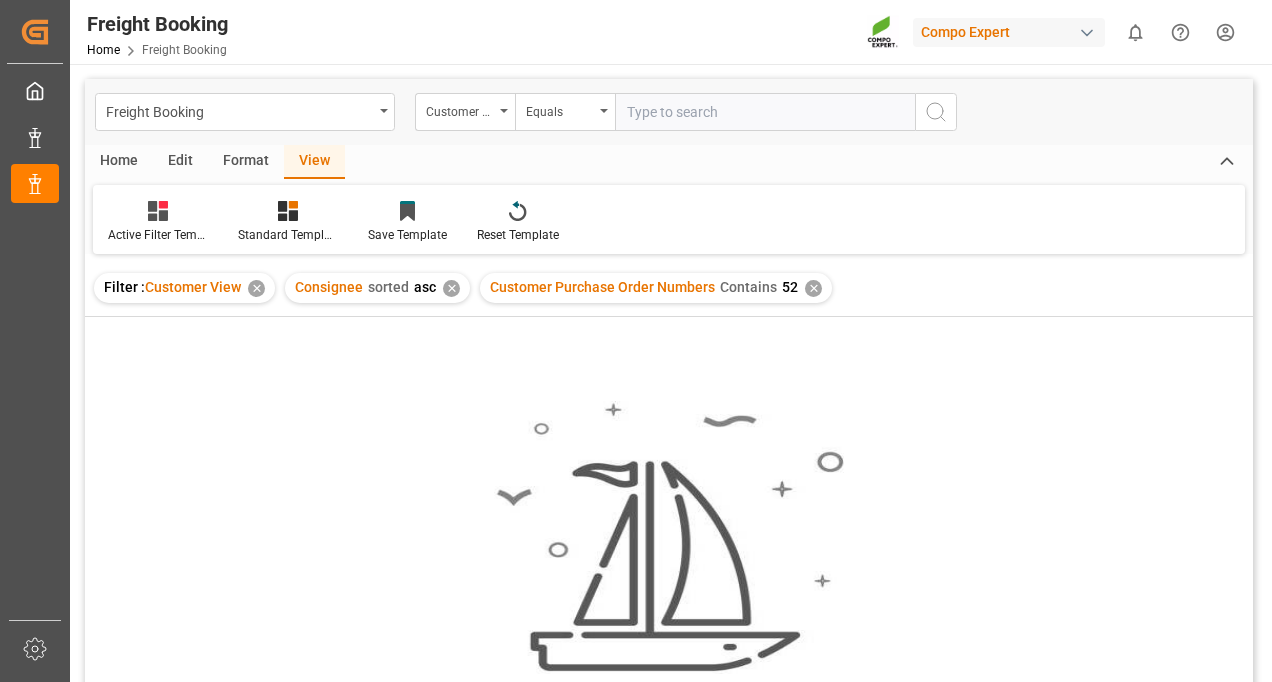 click on "✕" at bounding box center [813, 288] 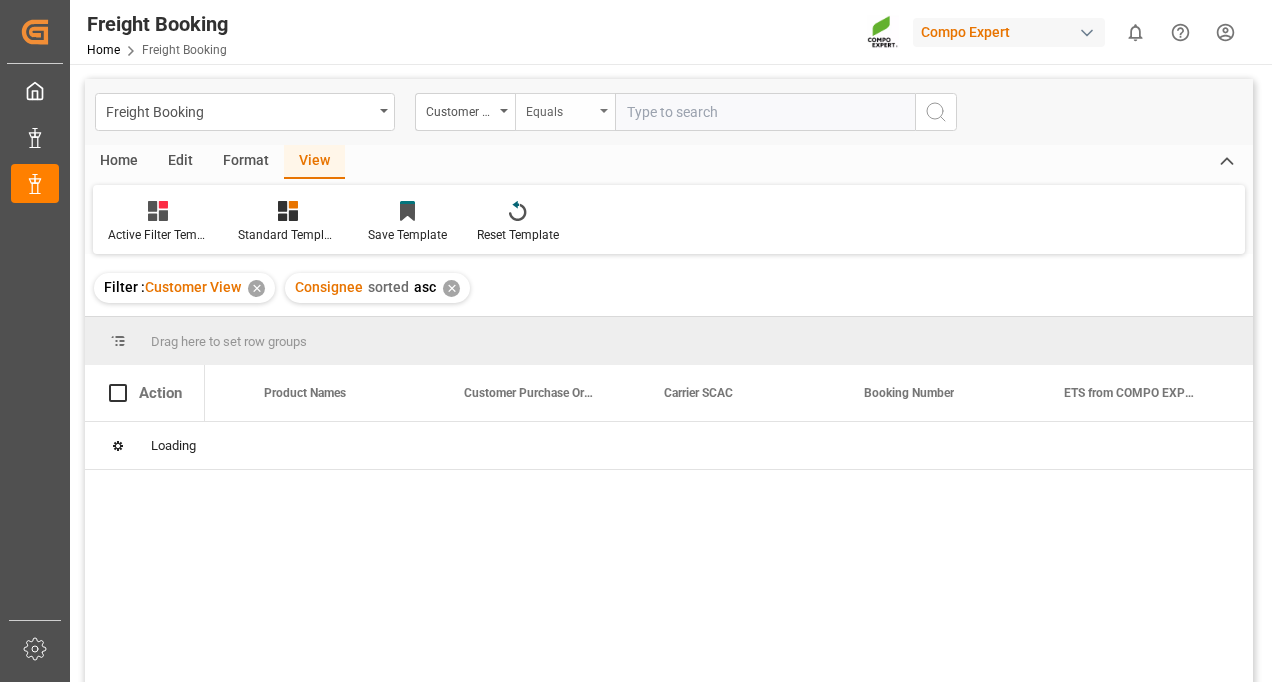 click on "Equals" at bounding box center [560, 109] 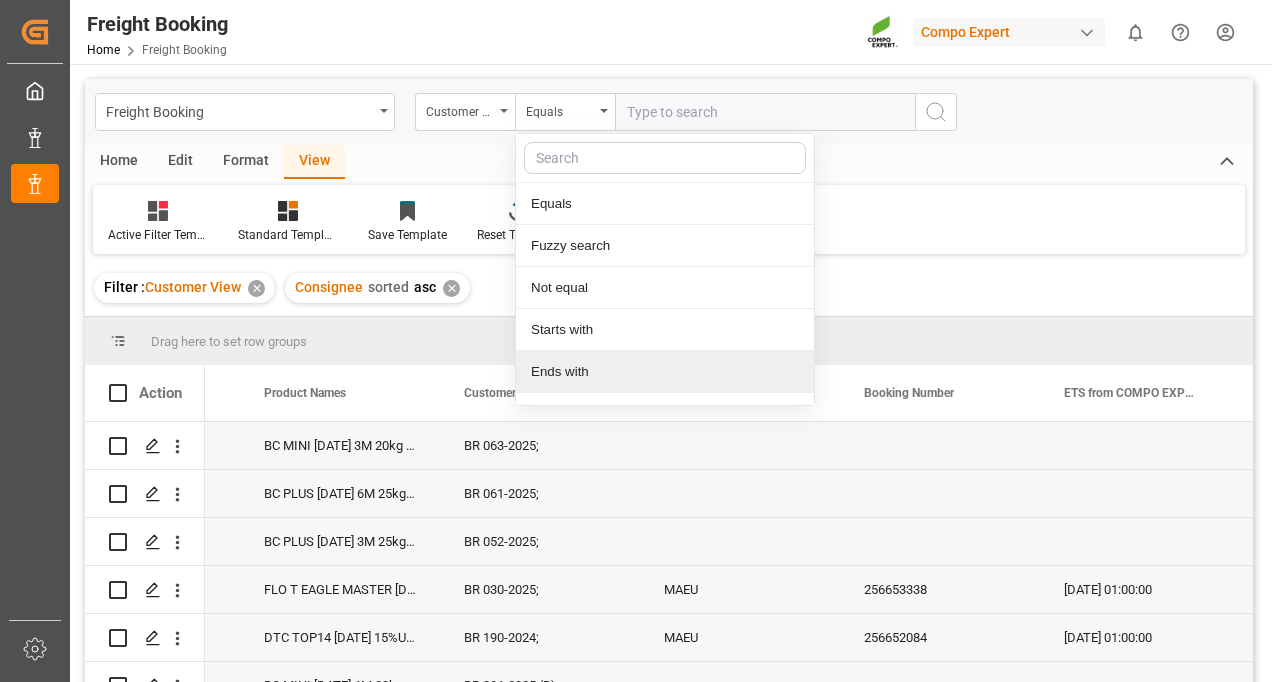 scroll, scrollTop: 110, scrollLeft: 0, axis: vertical 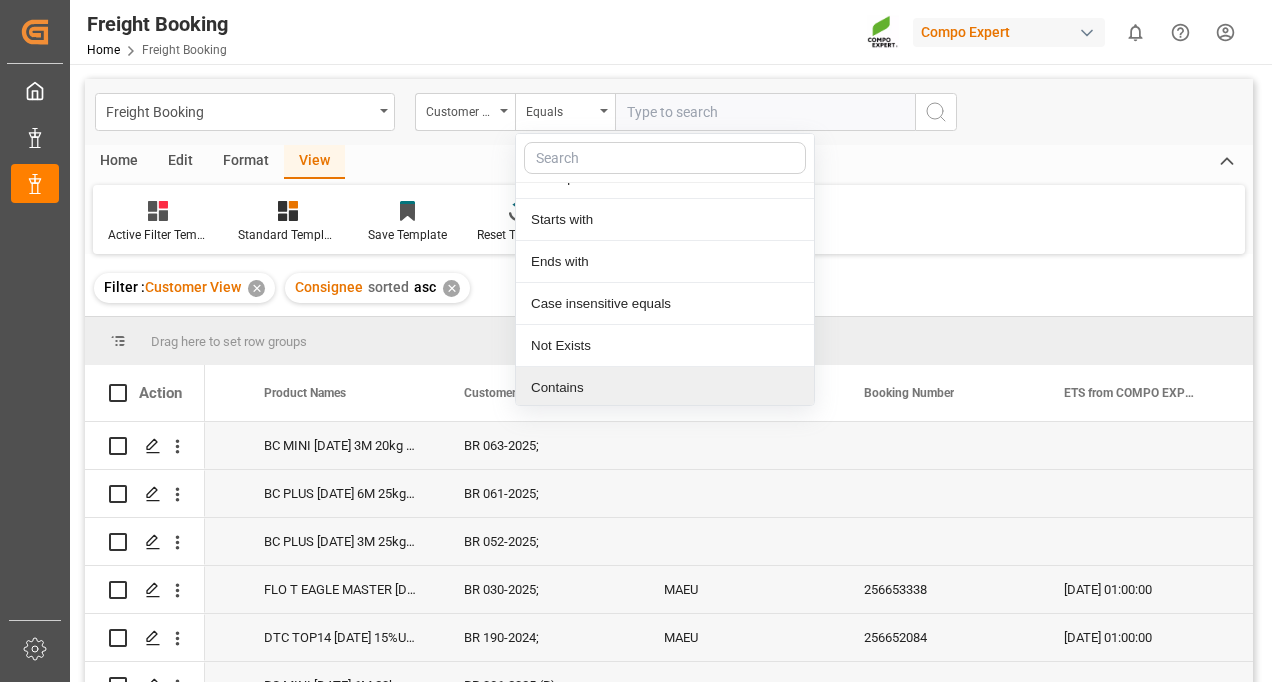 click on "Contains" at bounding box center [665, 388] 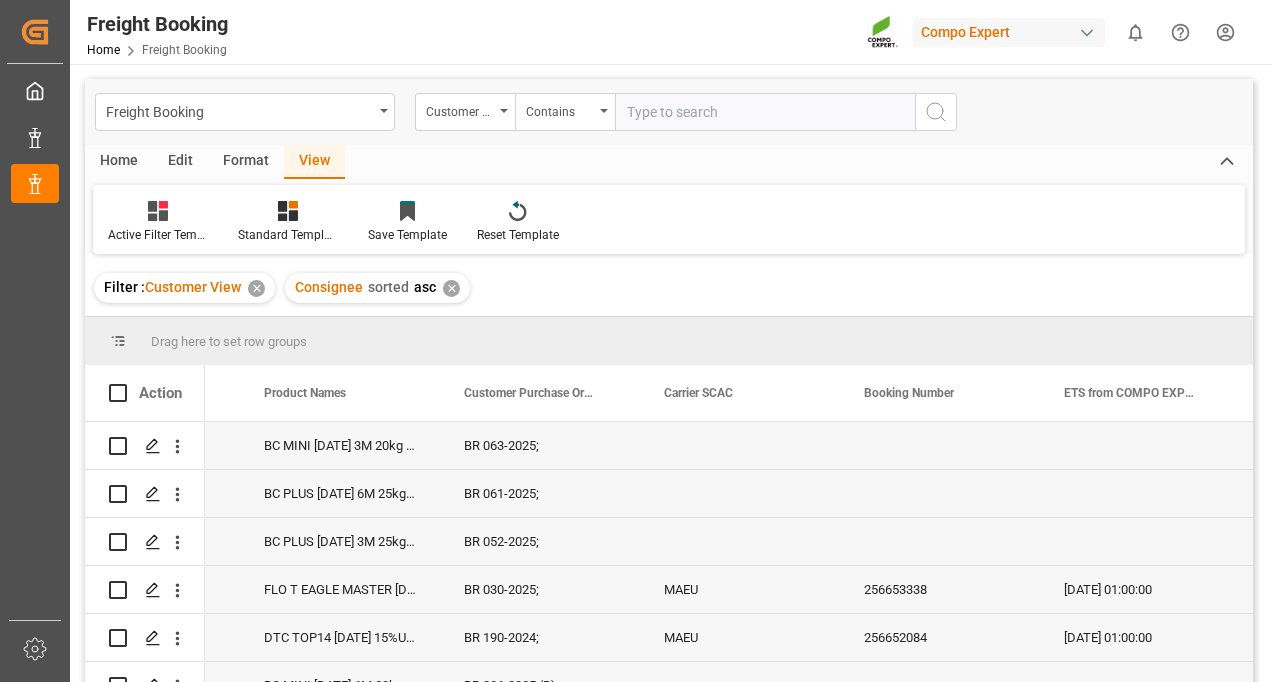 click at bounding box center [765, 112] 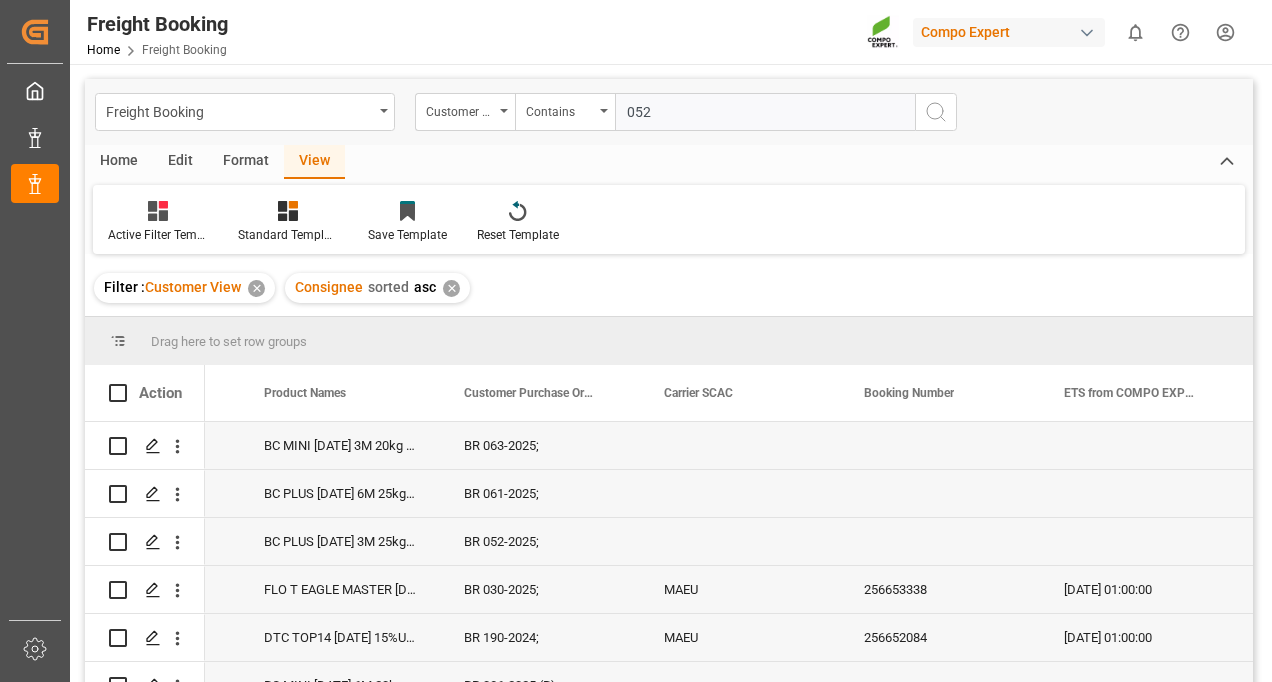 type on "052" 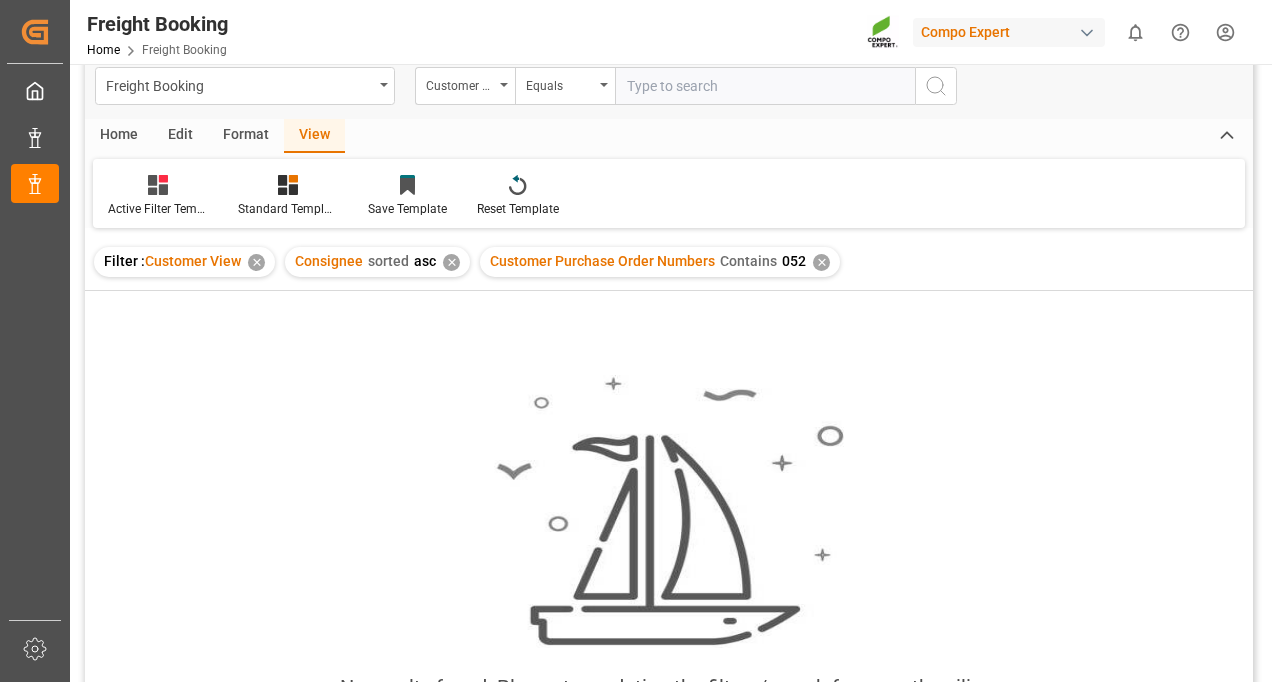 scroll, scrollTop: 100, scrollLeft: 0, axis: vertical 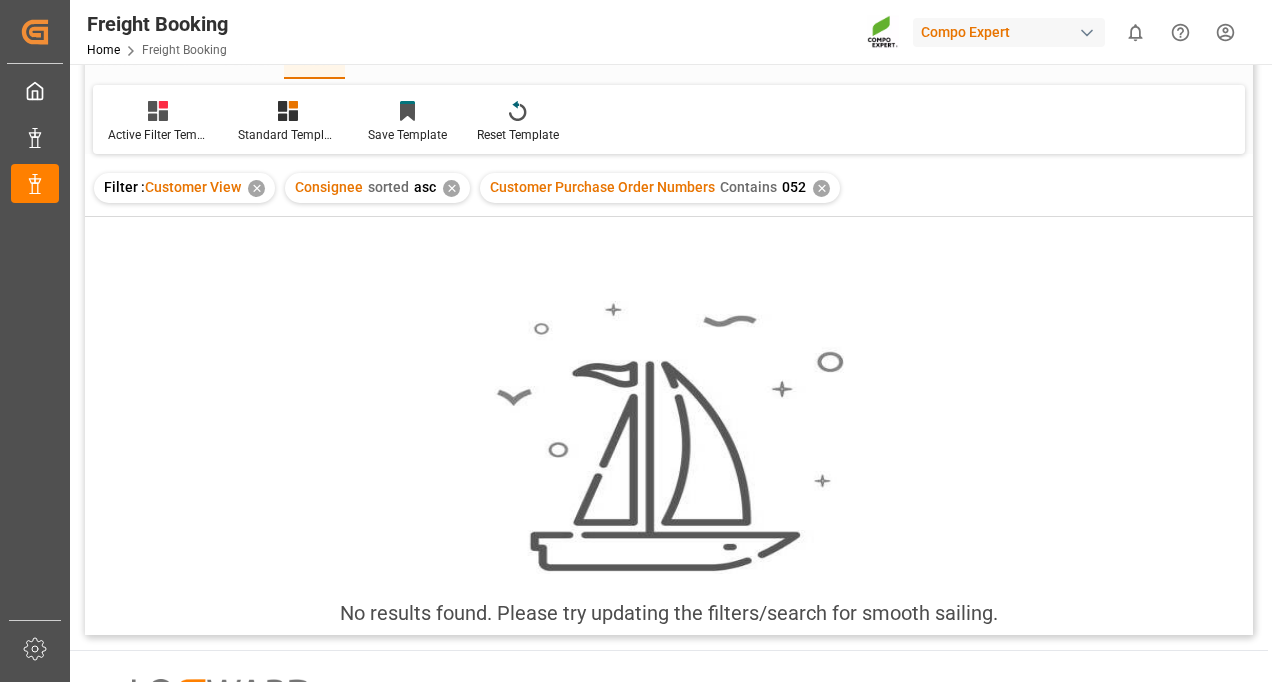 click on "Customer Purchase Order Numbers Contains 052 ✕" at bounding box center [660, 188] 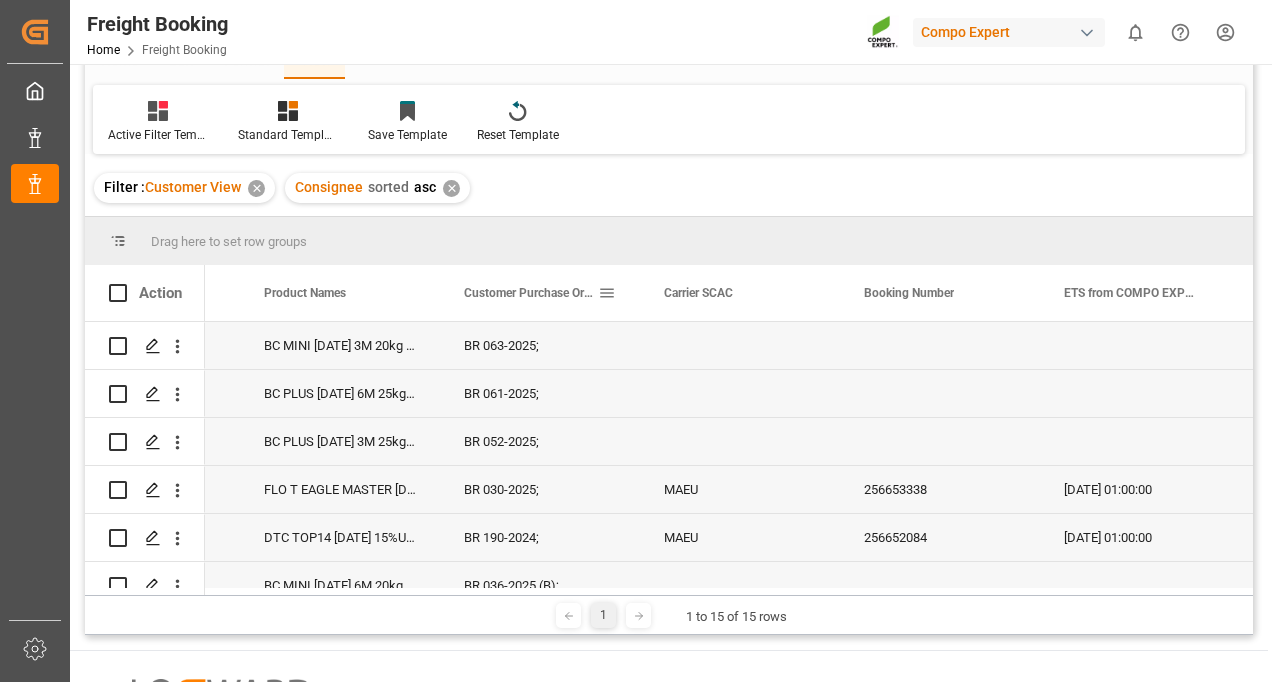 click at bounding box center (607, 293) 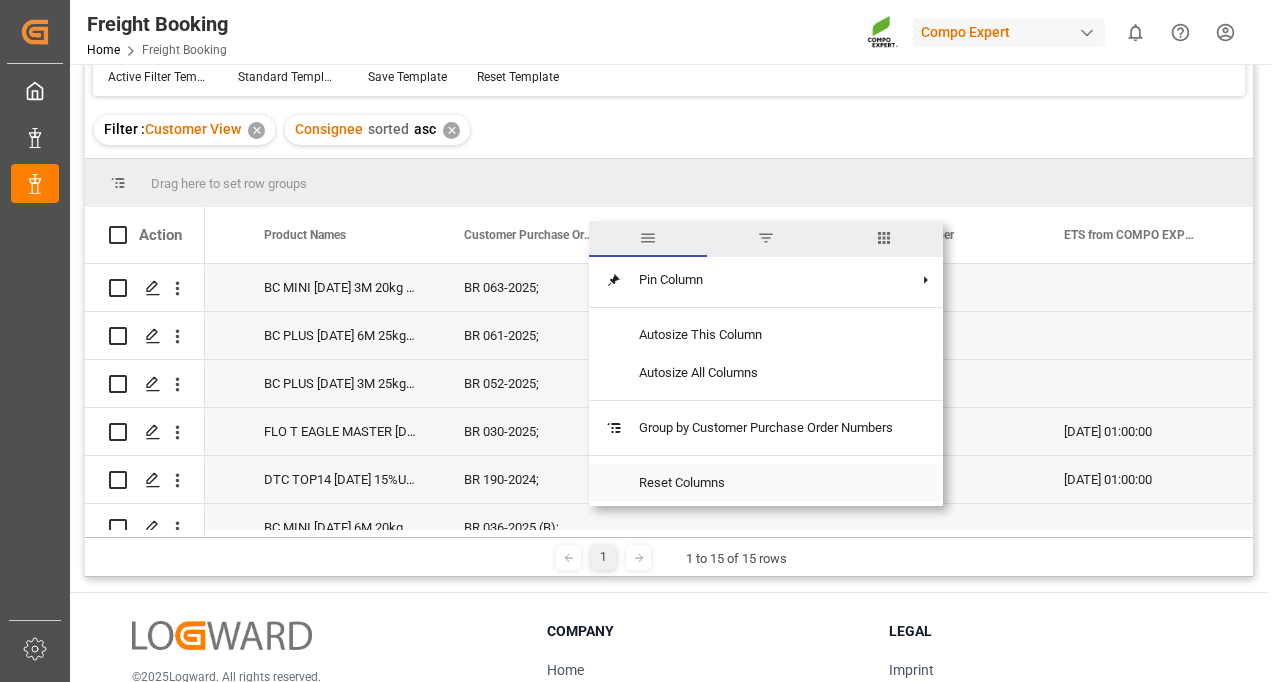 scroll, scrollTop: 200, scrollLeft: 0, axis: vertical 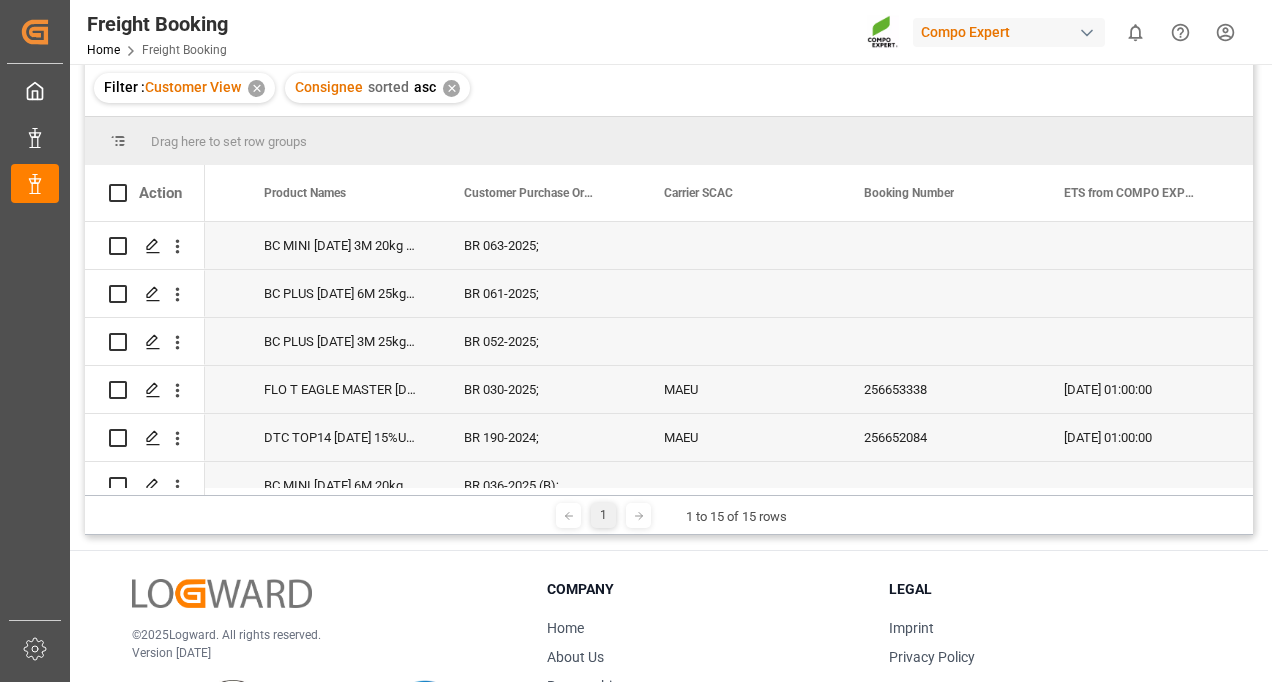 click on "Drag here to set row groups" at bounding box center [669, 141] 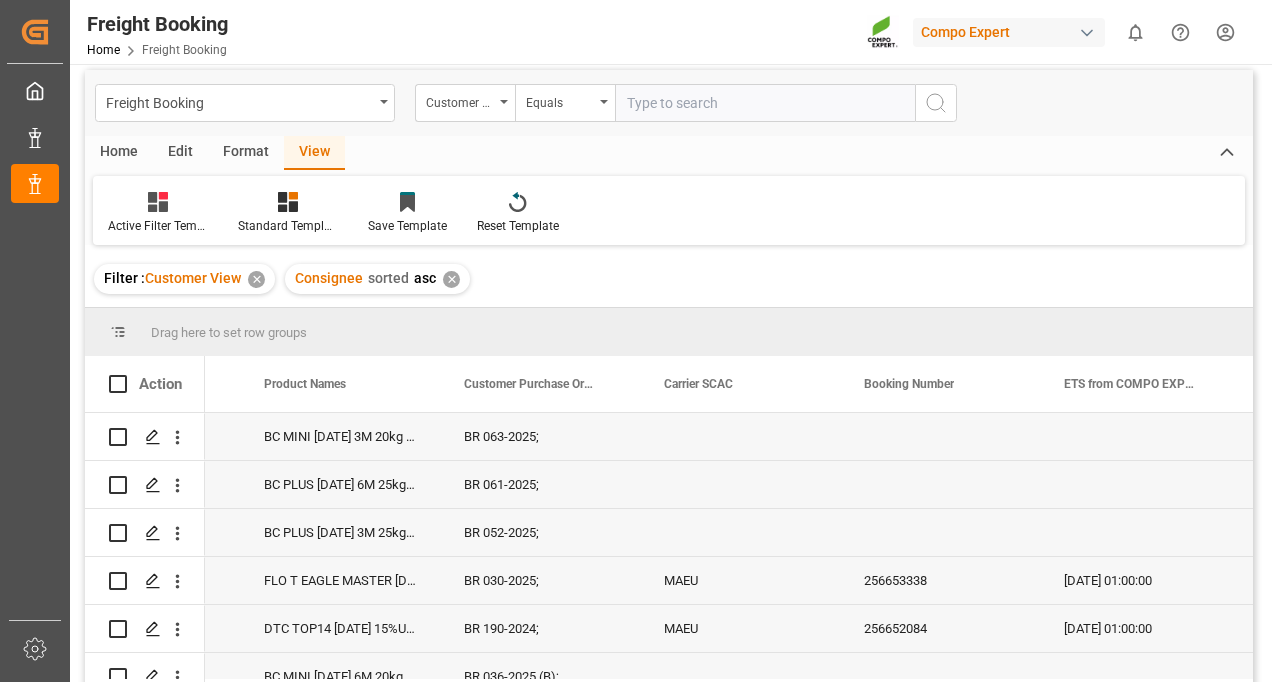 scroll, scrollTop: 0, scrollLeft: 0, axis: both 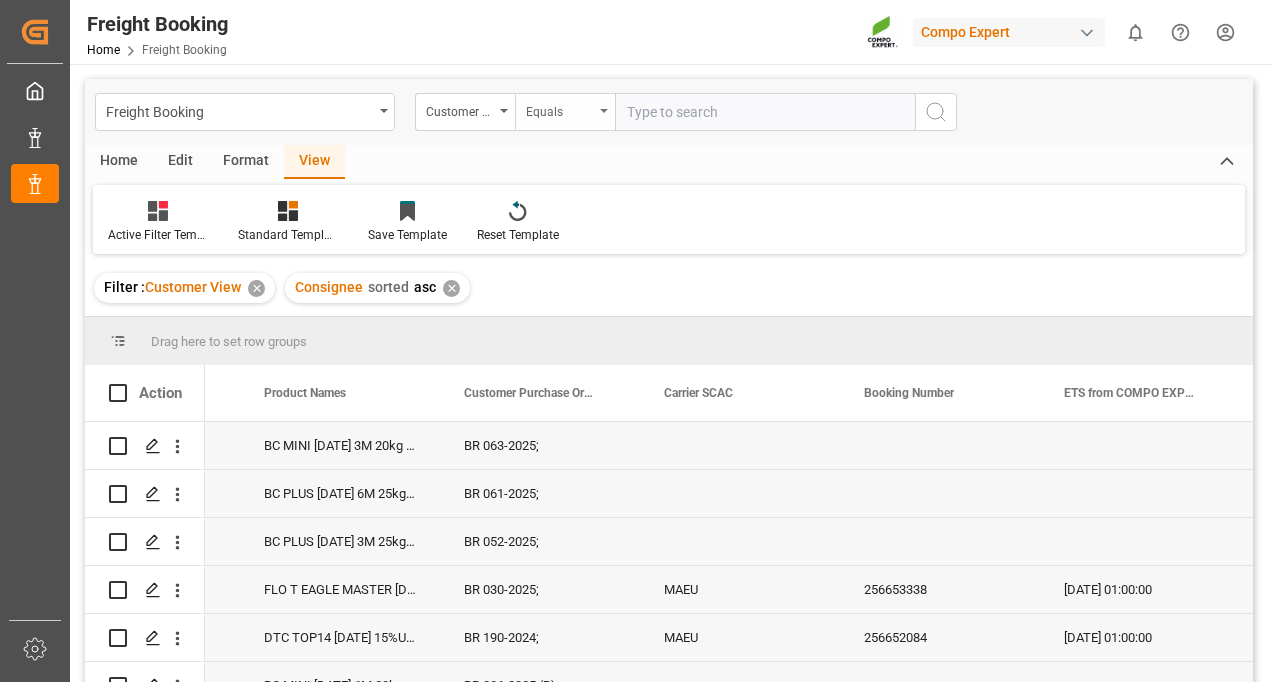 click on "Equals" at bounding box center [560, 109] 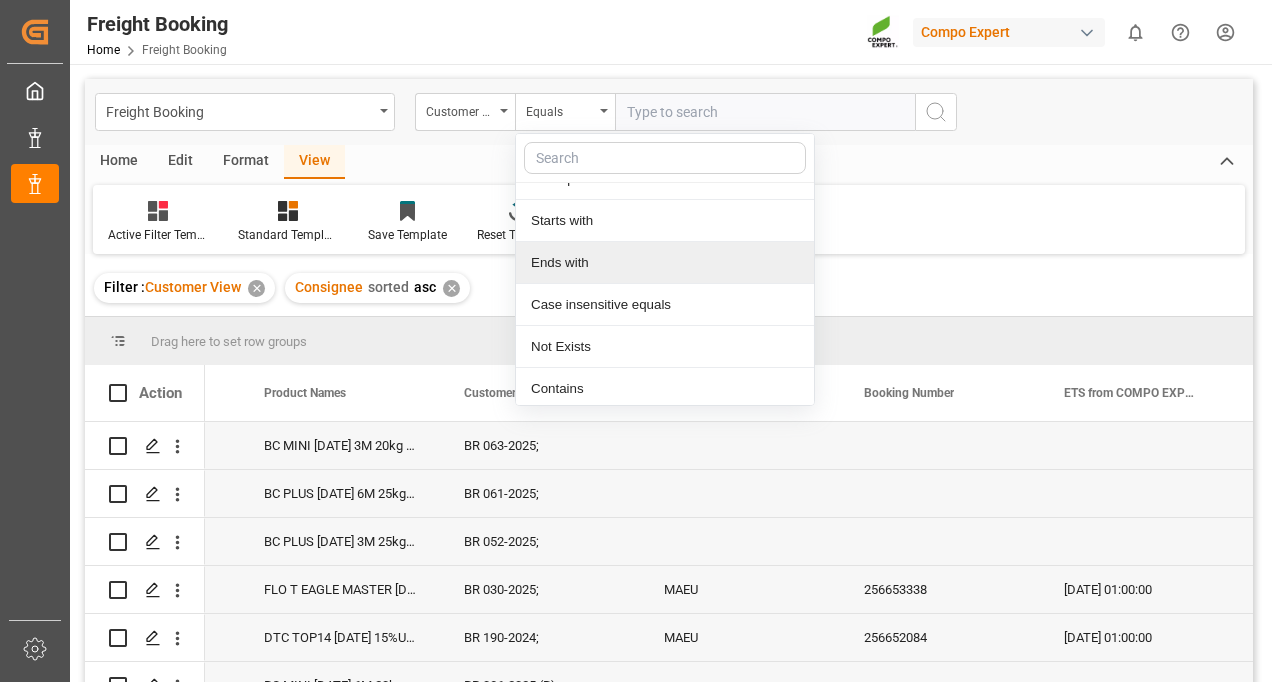 scroll, scrollTop: 110, scrollLeft: 0, axis: vertical 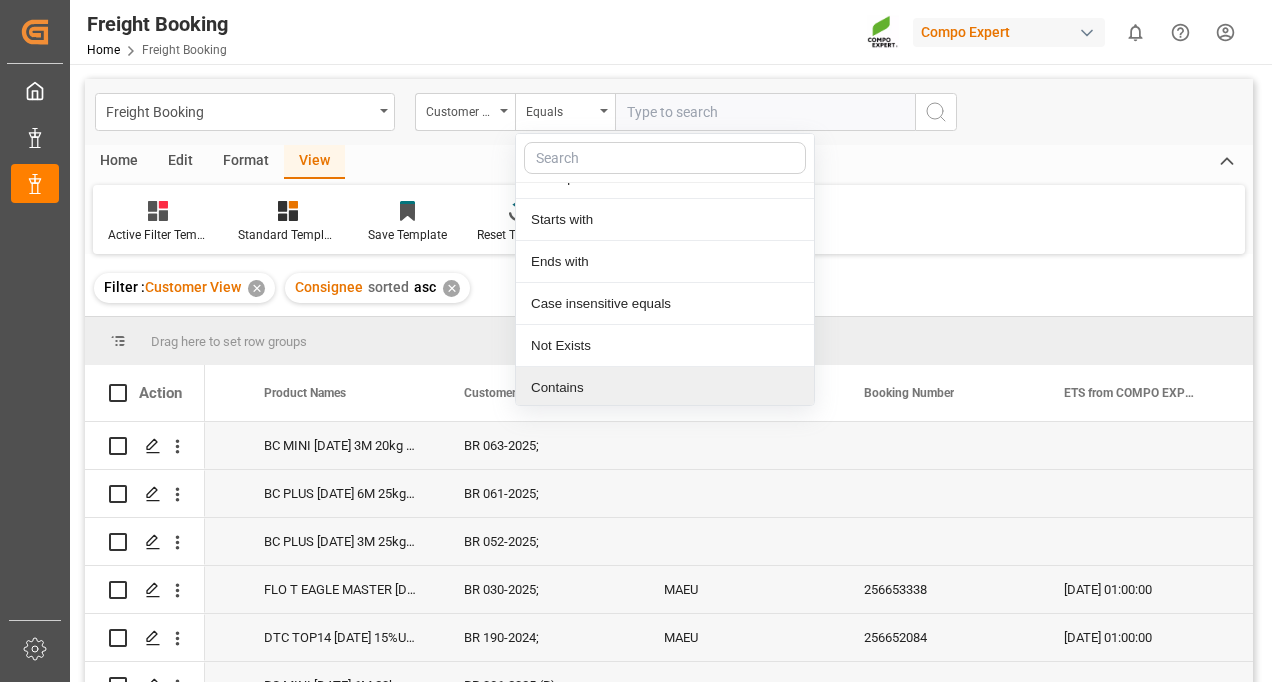 click on "Contains" at bounding box center [665, 388] 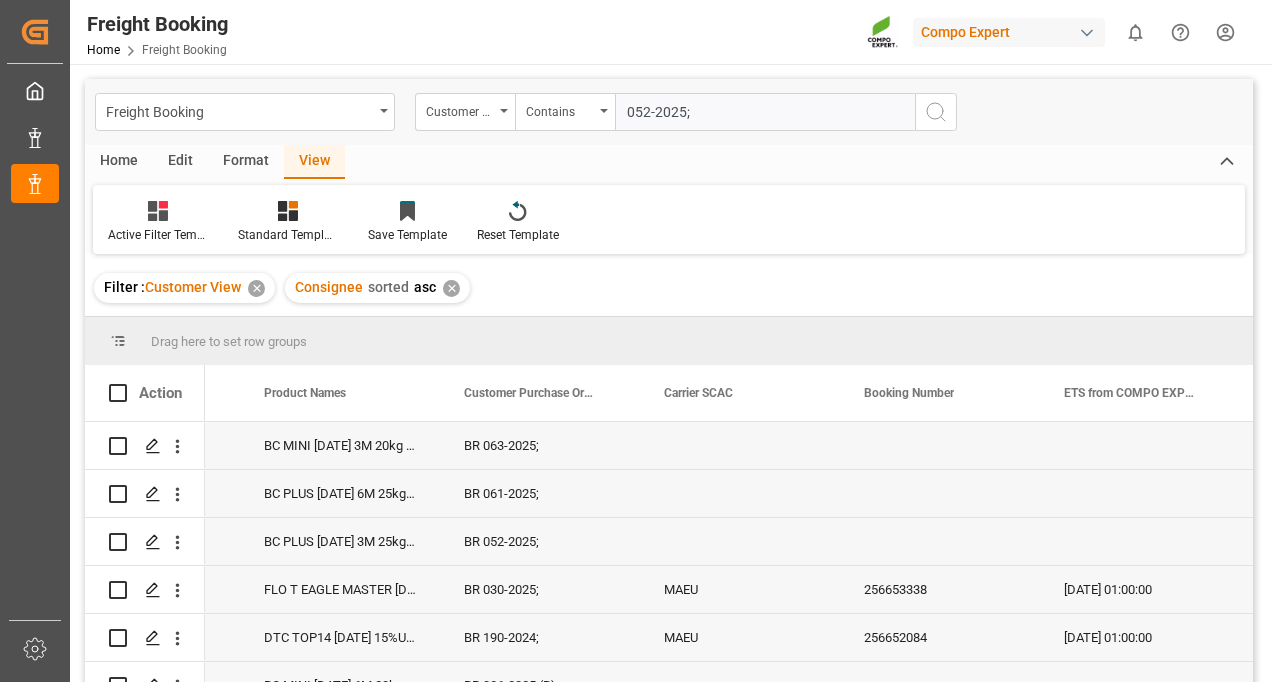 type on "052-2025;" 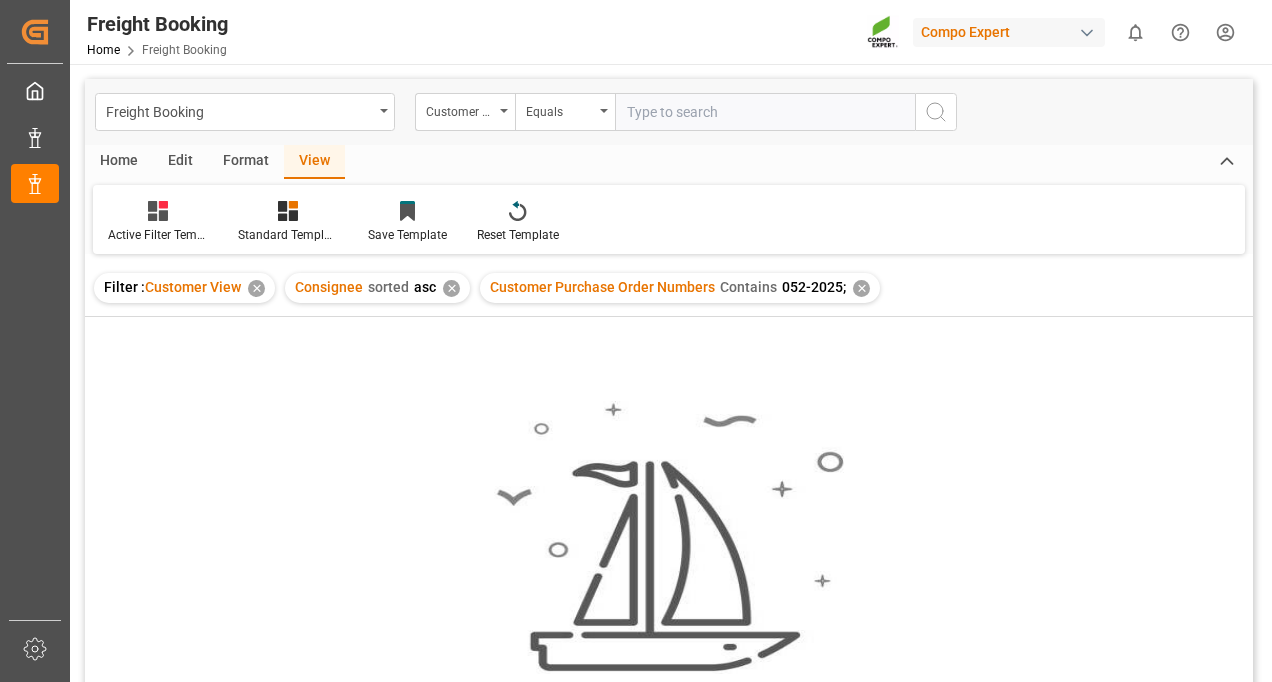 click on "✕" at bounding box center (861, 288) 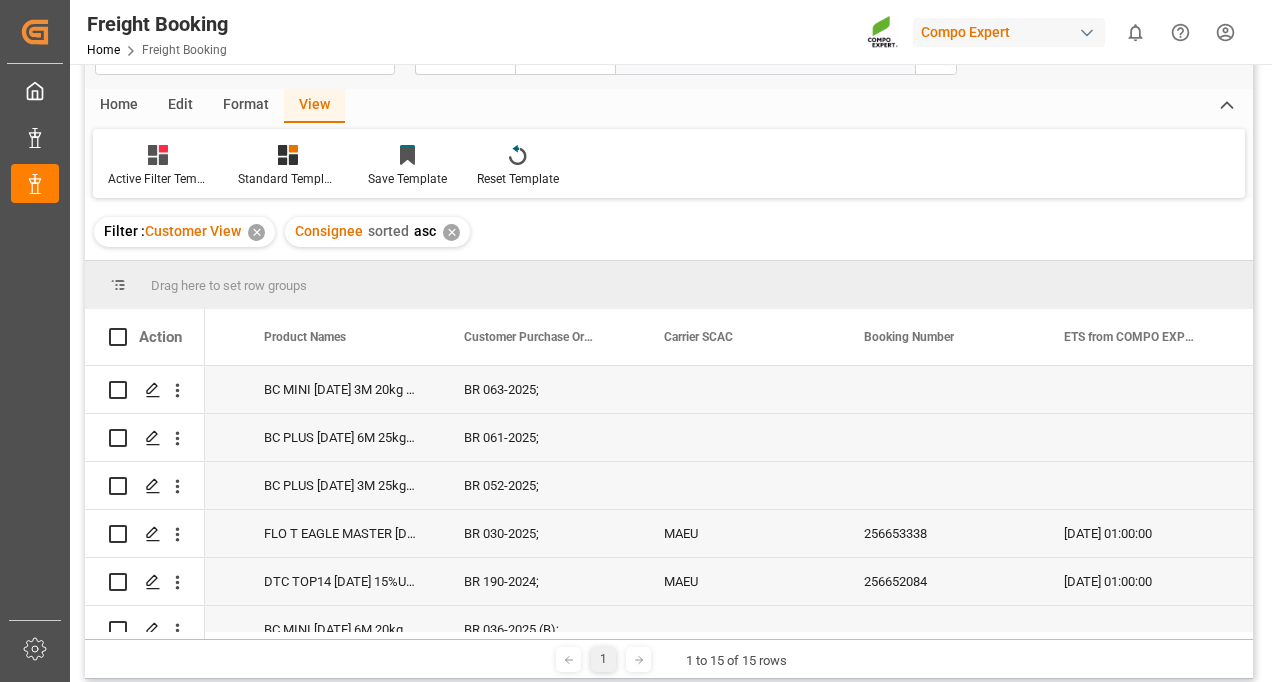 scroll, scrollTop: 100, scrollLeft: 0, axis: vertical 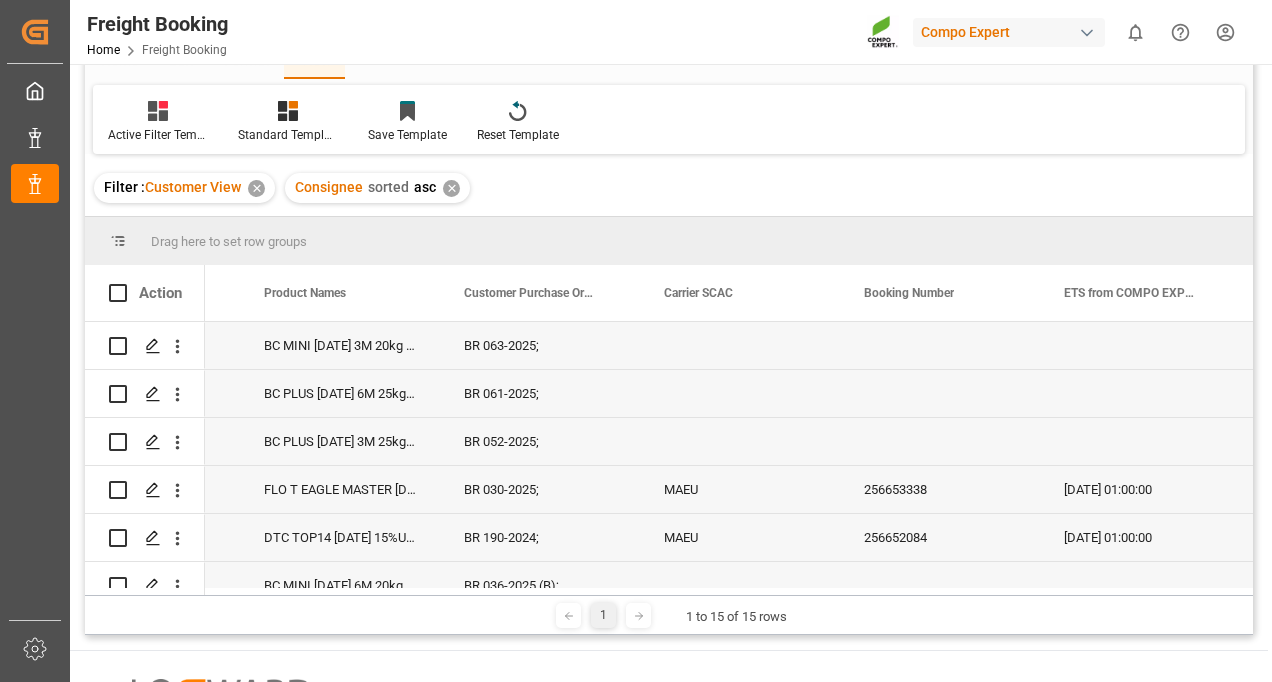 click on "✕" at bounding box center (451, 188) 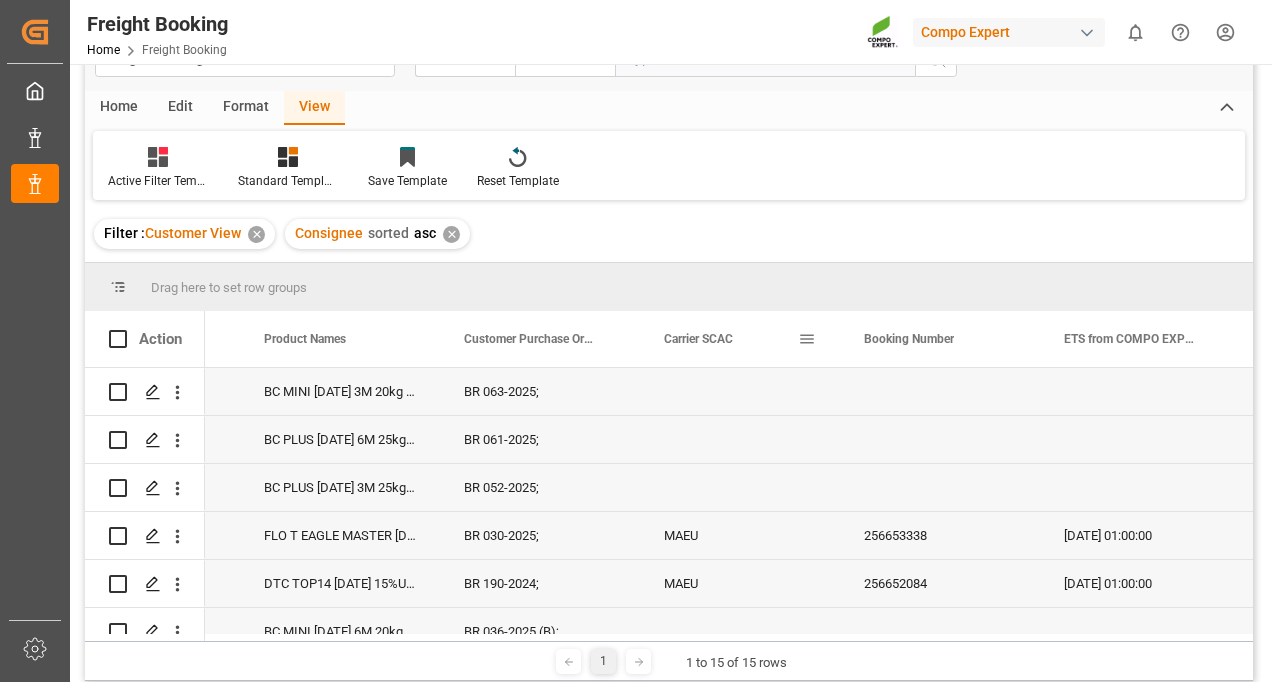 scroll, scrollTop: 100, scrollLeft: 0, axis: vertical 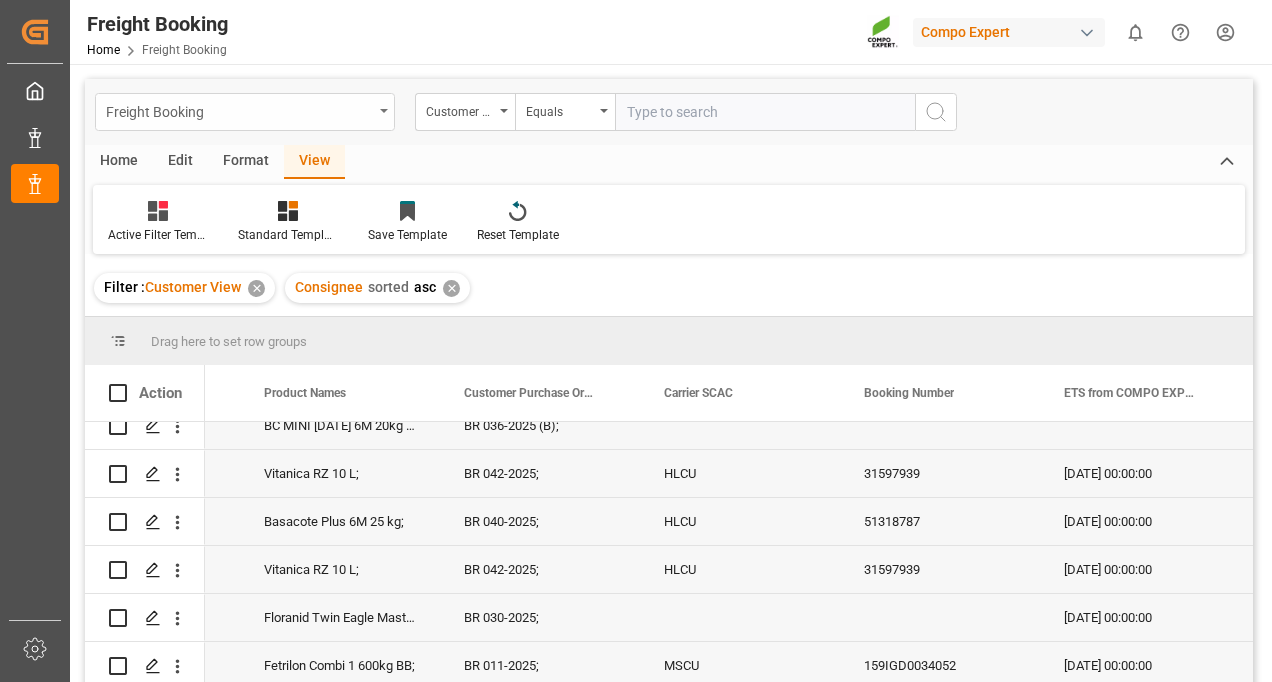 click on "Freight Booking" at bounding box center (239, 110) 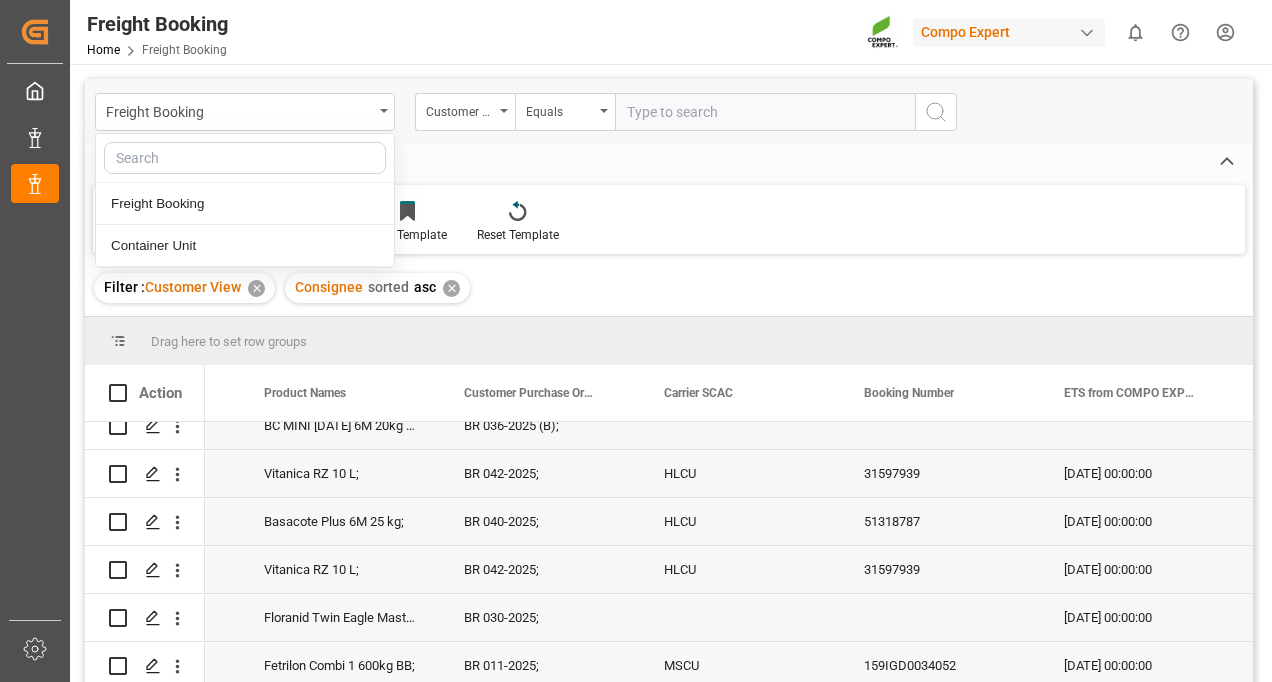 click on "Active Filter Template Standard Templates Save Template Reset Template" at bounding box center [669, 219] 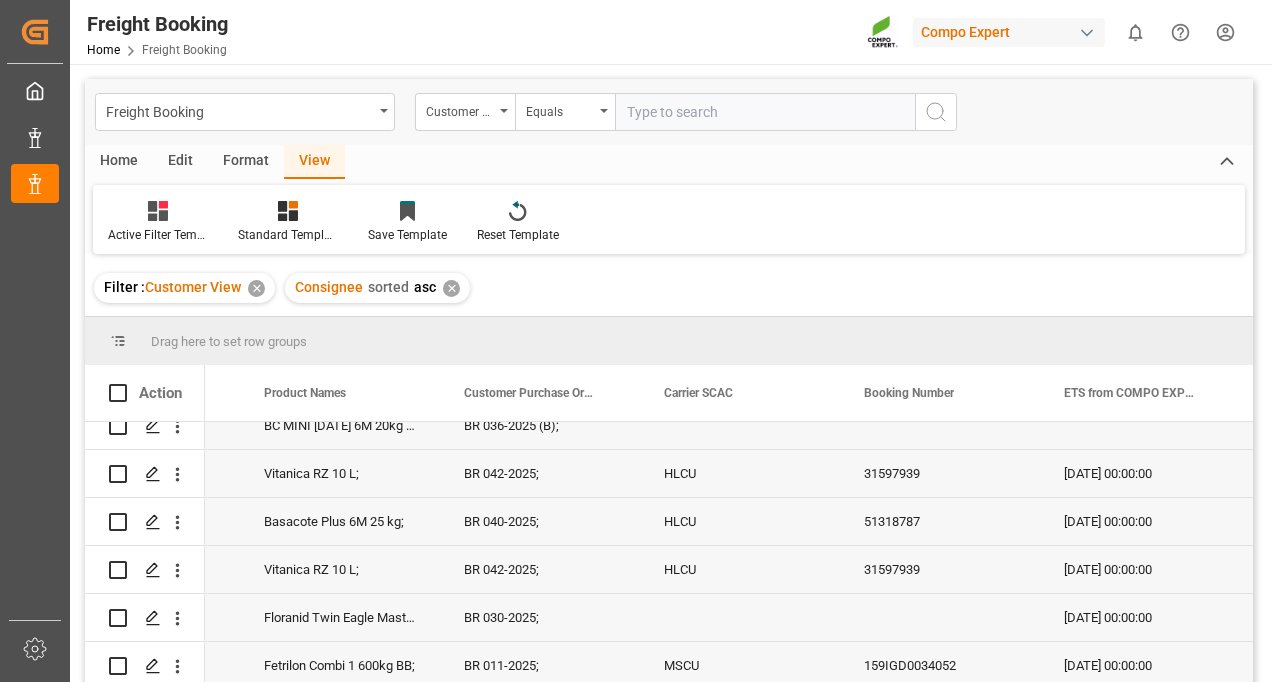 scroll, scrollTop: 0, scrollLeft: 0, axis: both 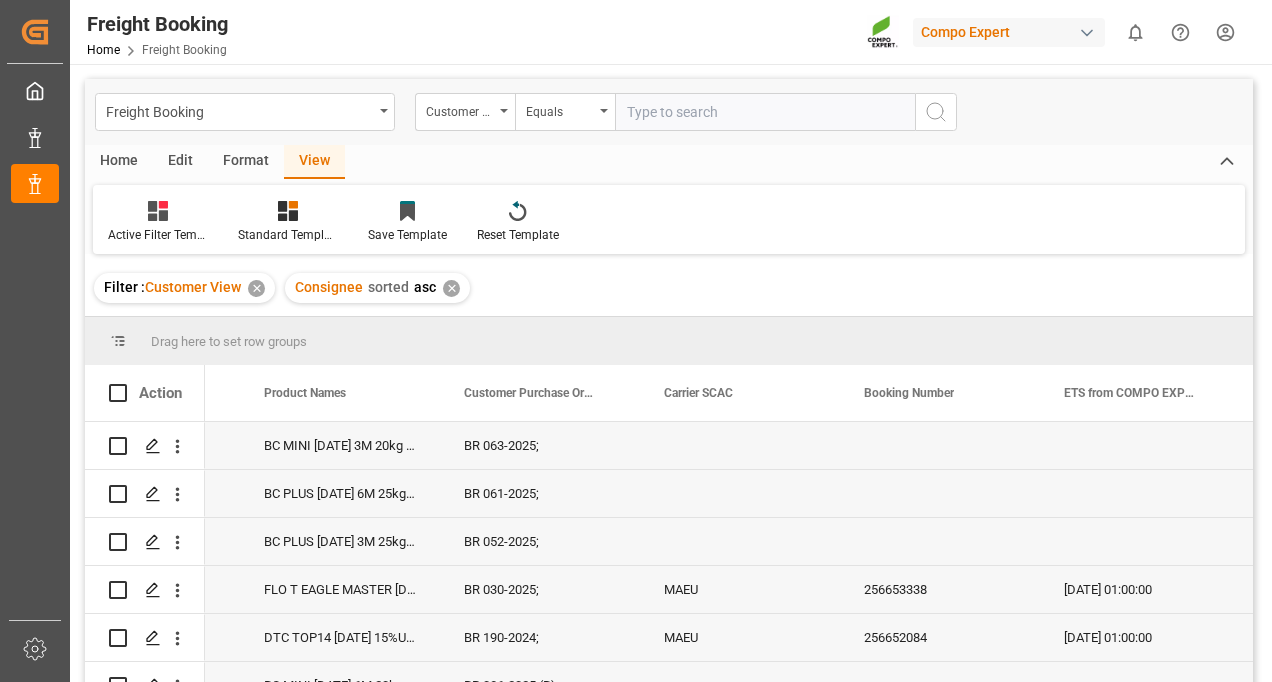 click on "✕" at bounding box center [451, 288] 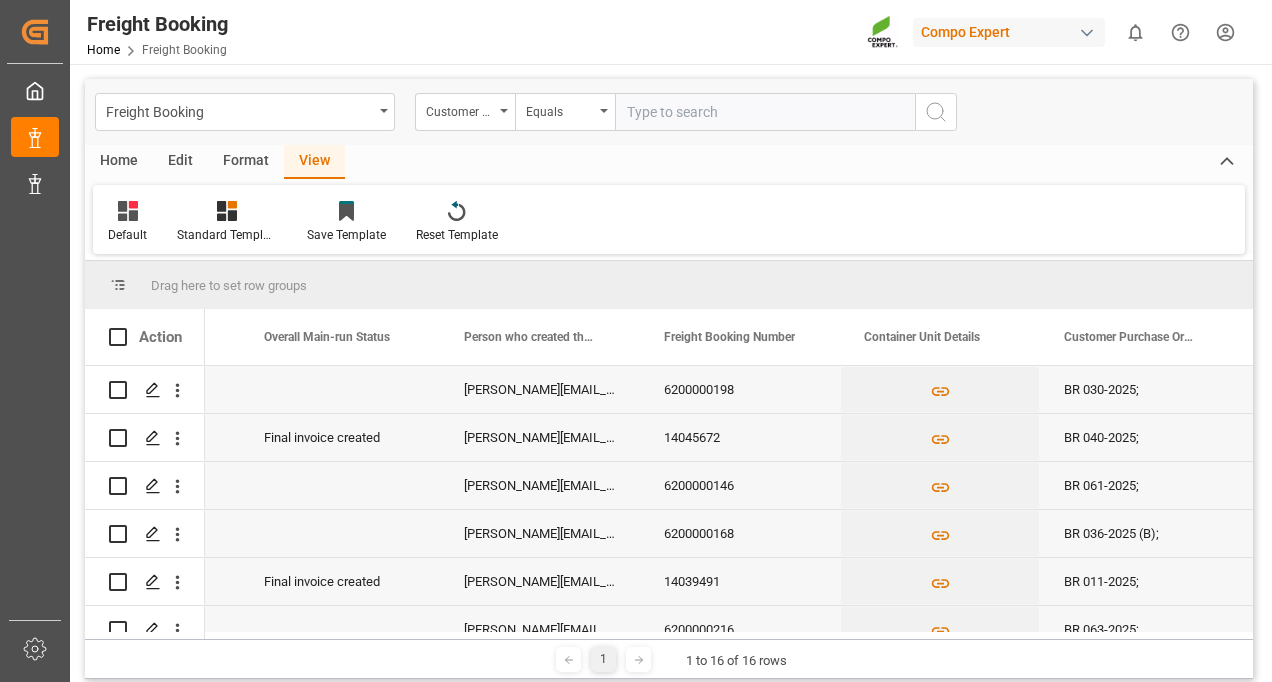 scroll, scrollTop: 100, scrollLeft: 0, axis: vertical 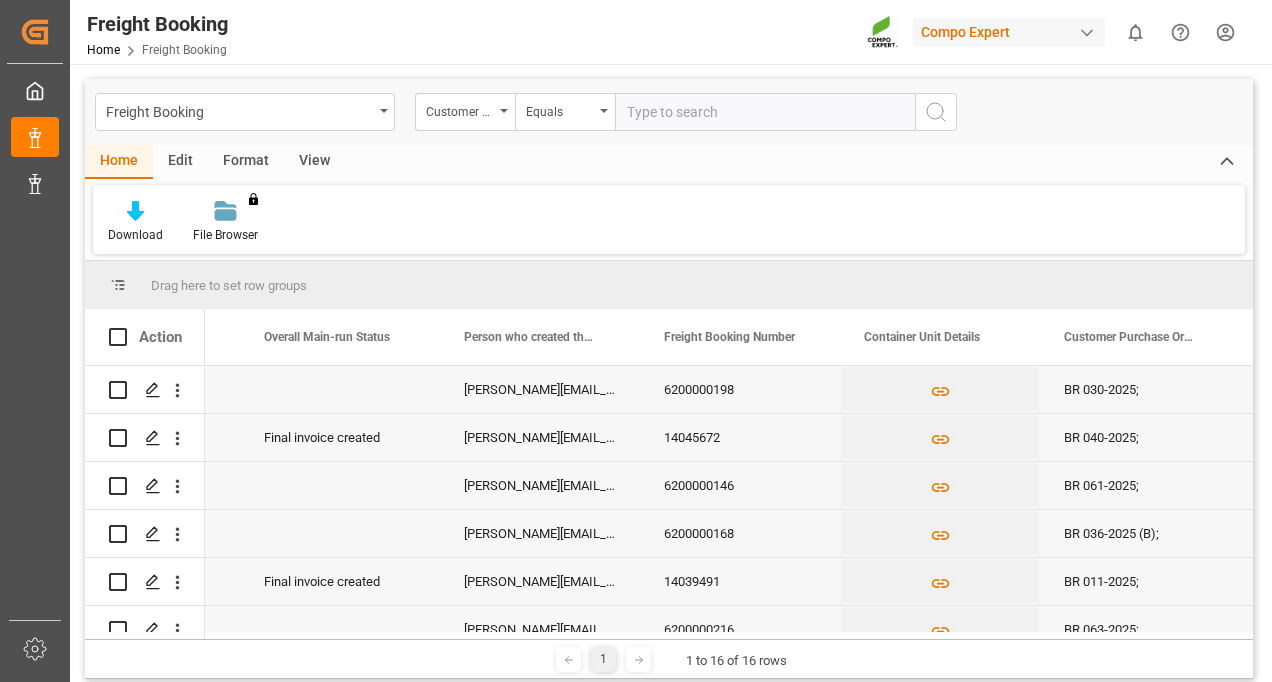 click on "Edit" at bounding box center (180, 162) 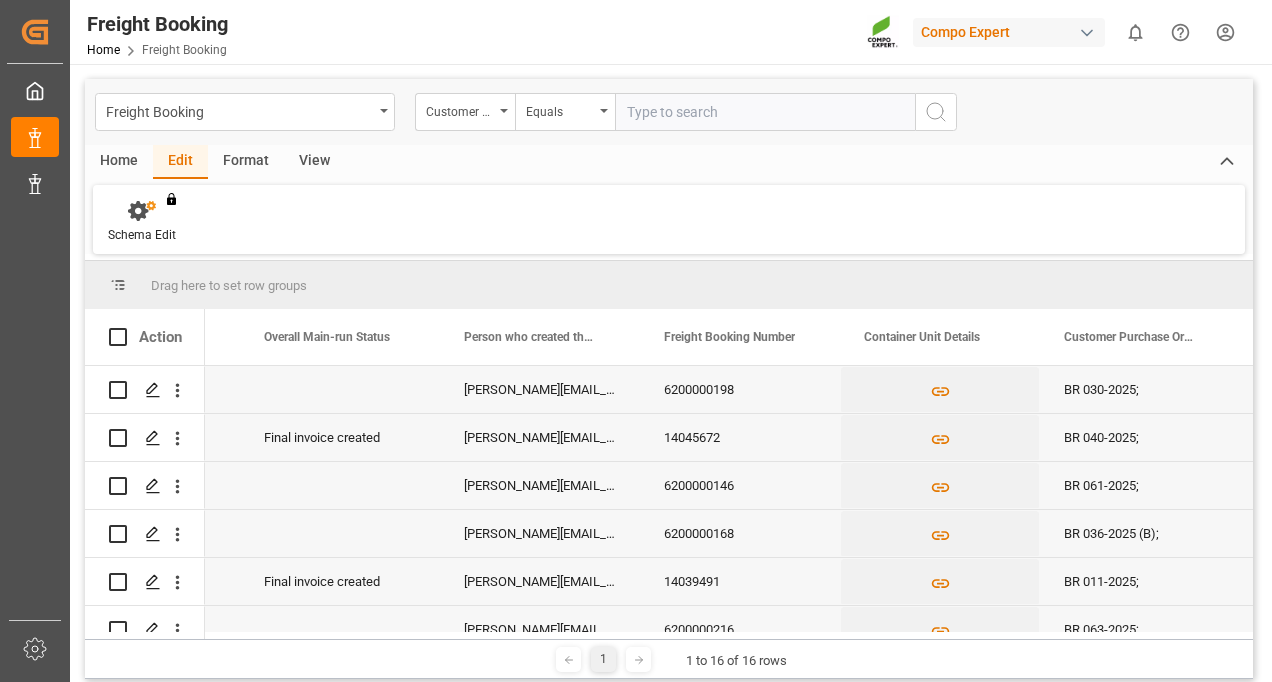 click on "Format" at bounding box center (246, 162) 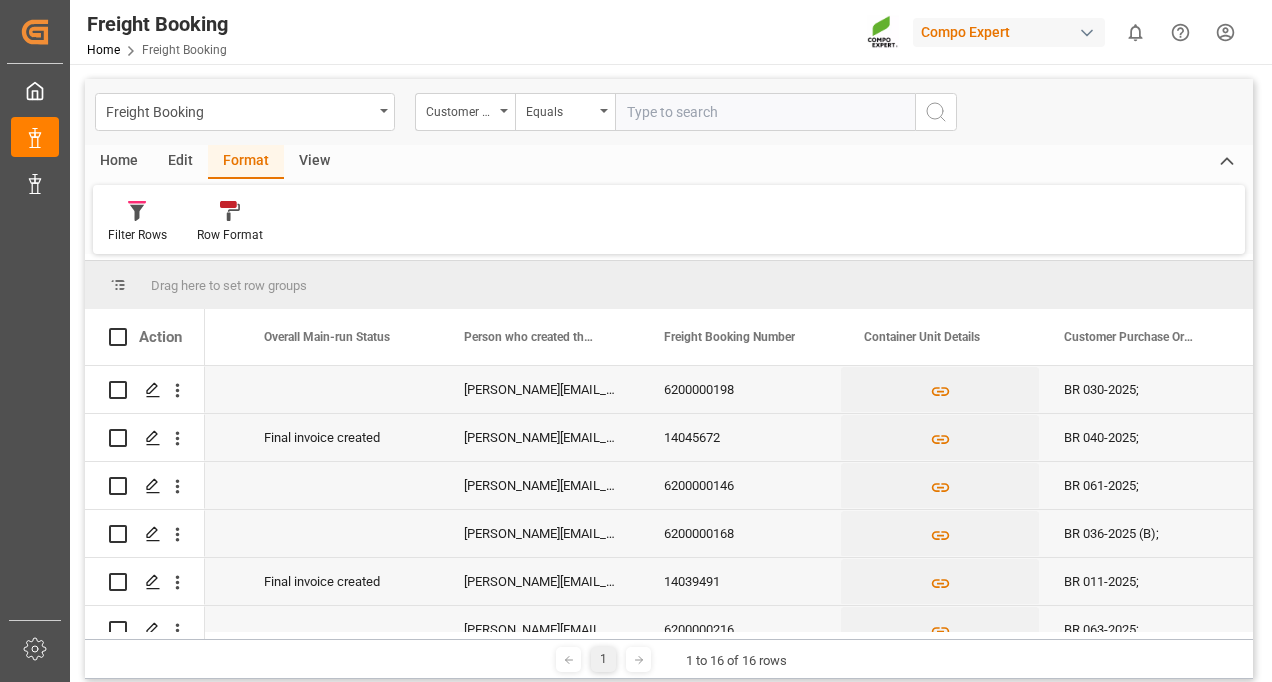click on "View" at bounding box center (314, 162) 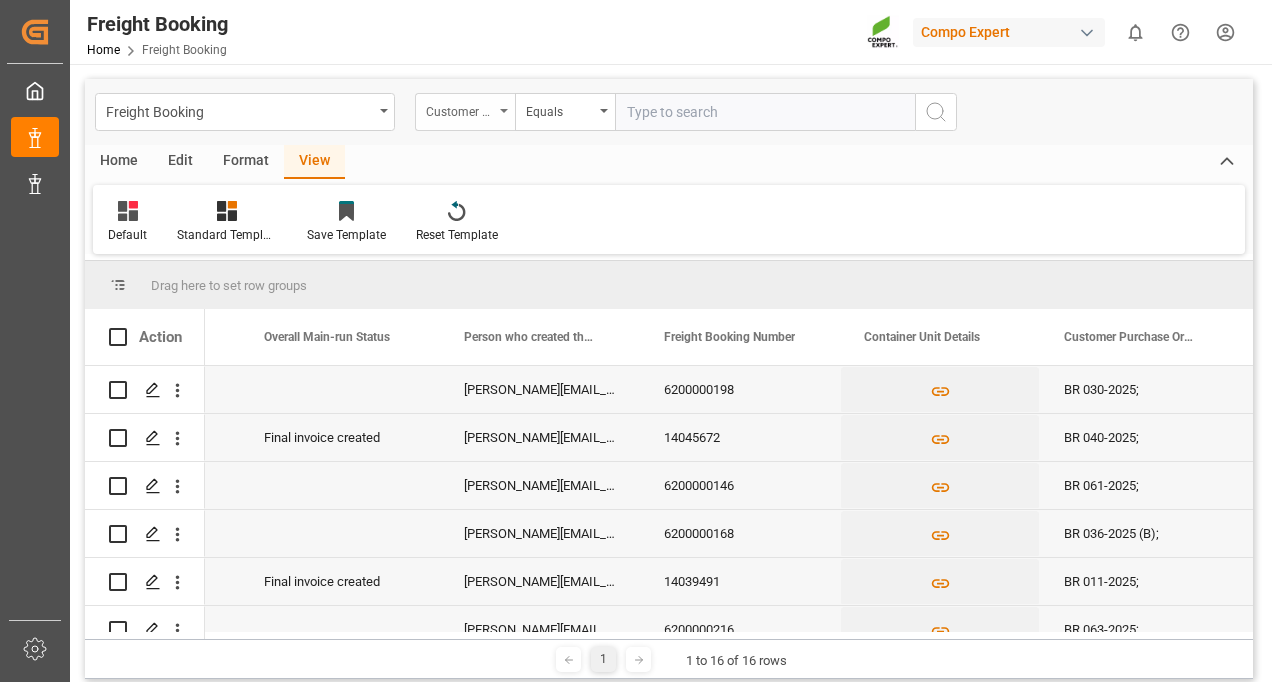 click on "Customer Purchase Order Numbers" at bounding box center (460, 109) 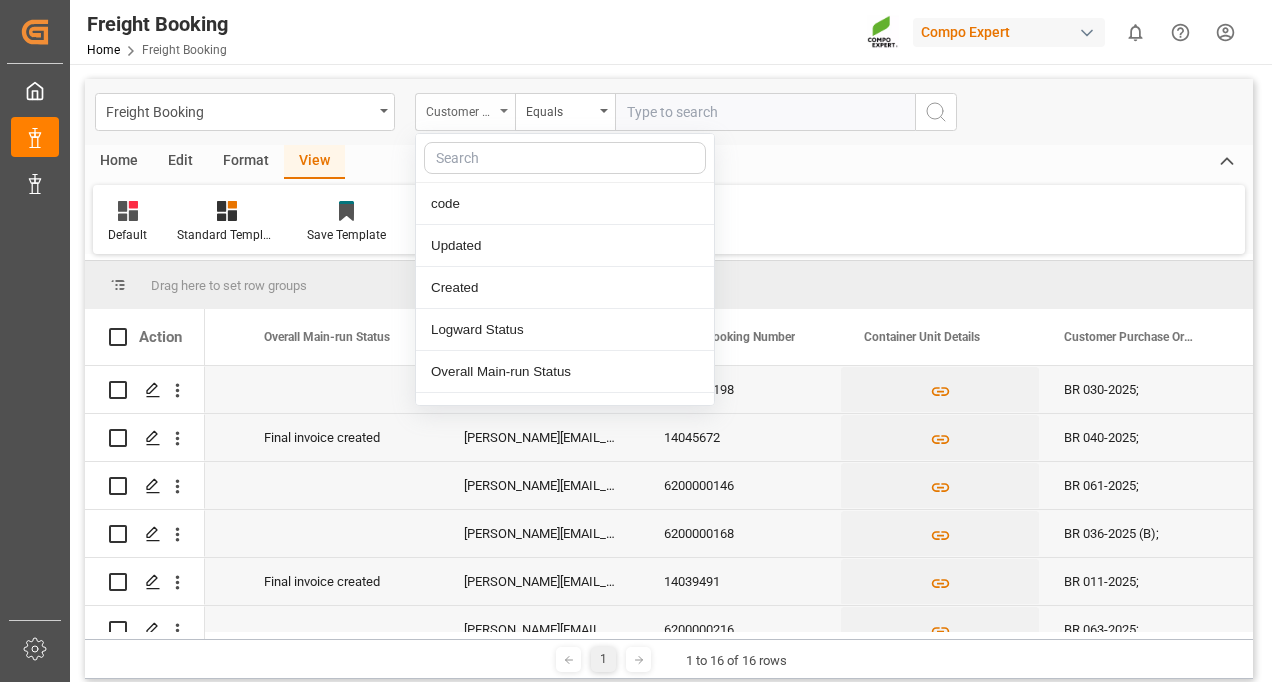 click on "Customer Purchase Order Numbers" at bounding box center [460, 109] 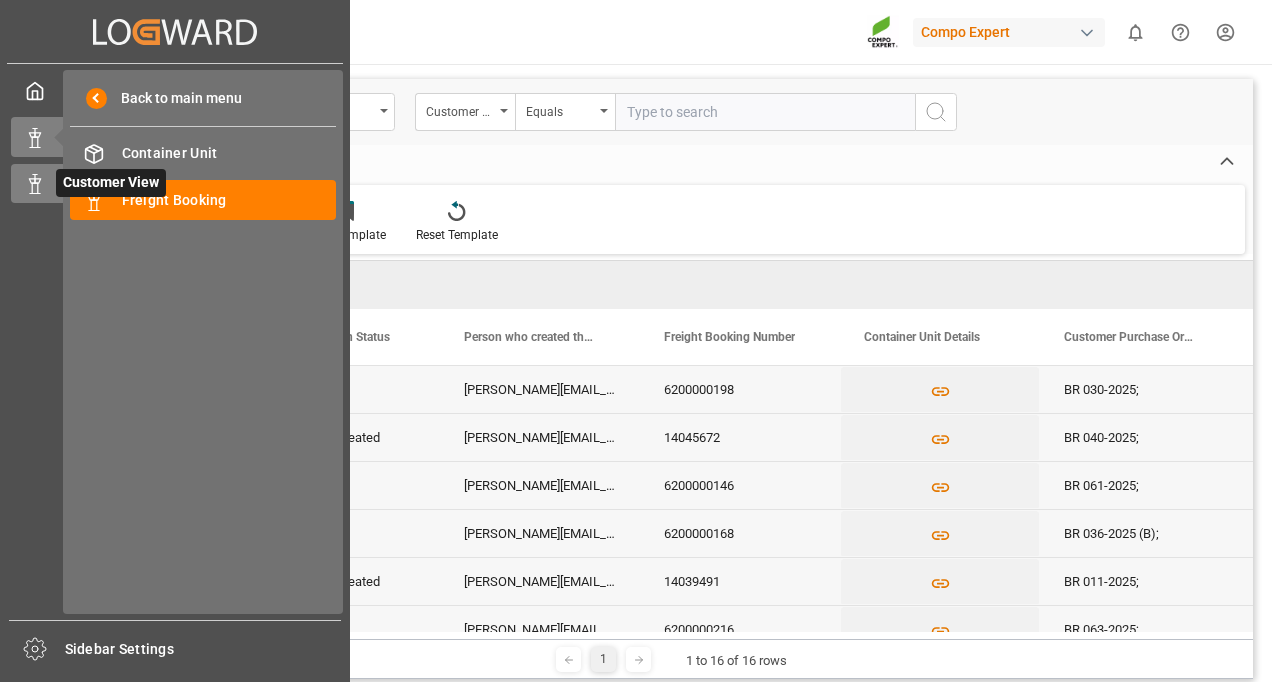 click 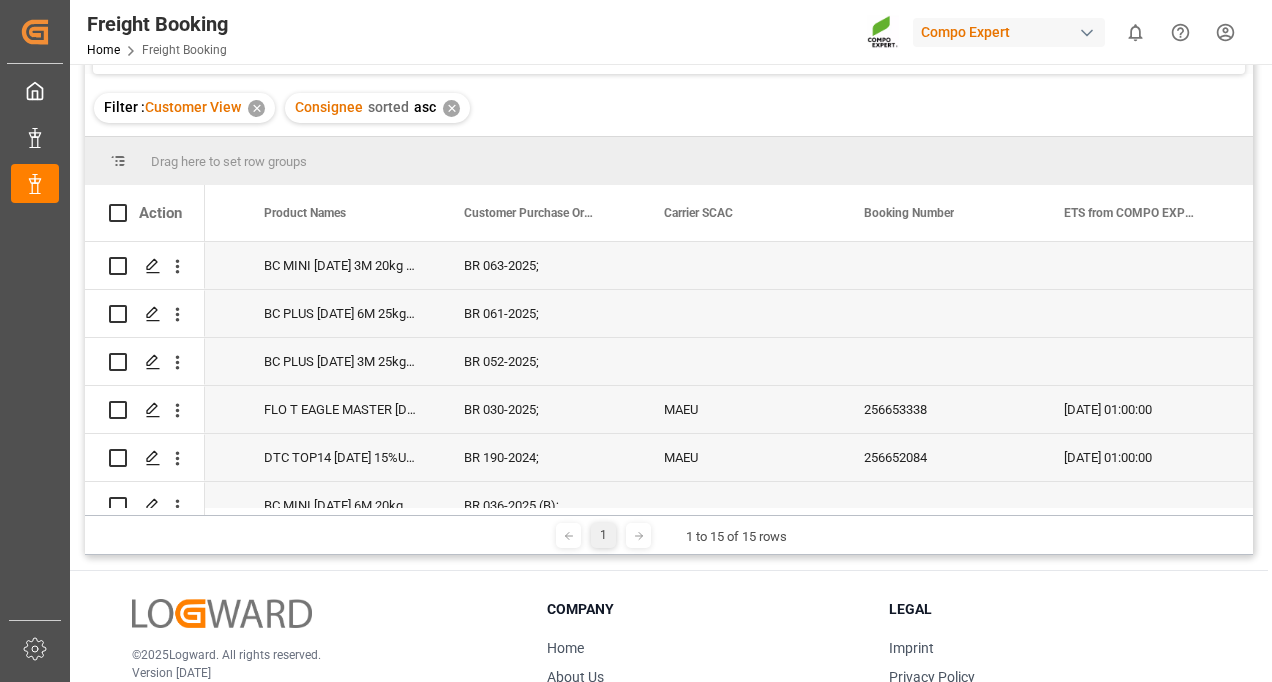 scroll, scrollTop: 200, scrollLeft: 0, axis: vertical 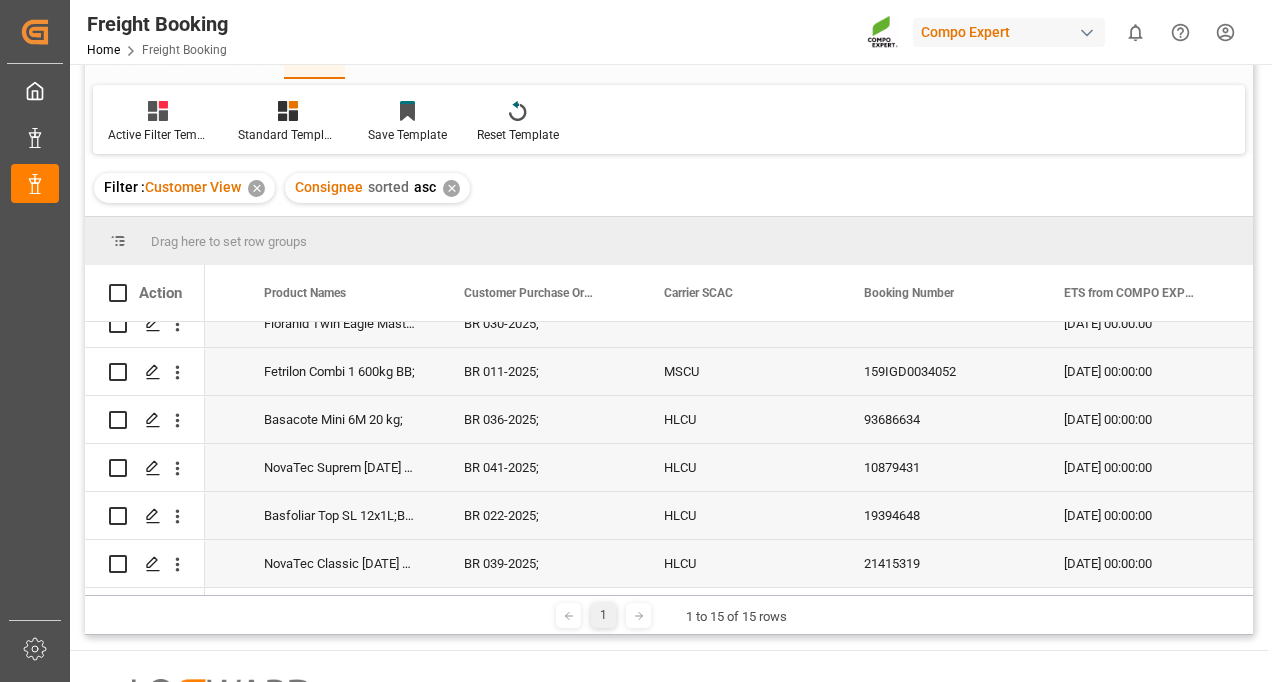 click on "Filter :  Customer View ✕ Consignee sorted asc ✕" at bounding box center [669, 188] 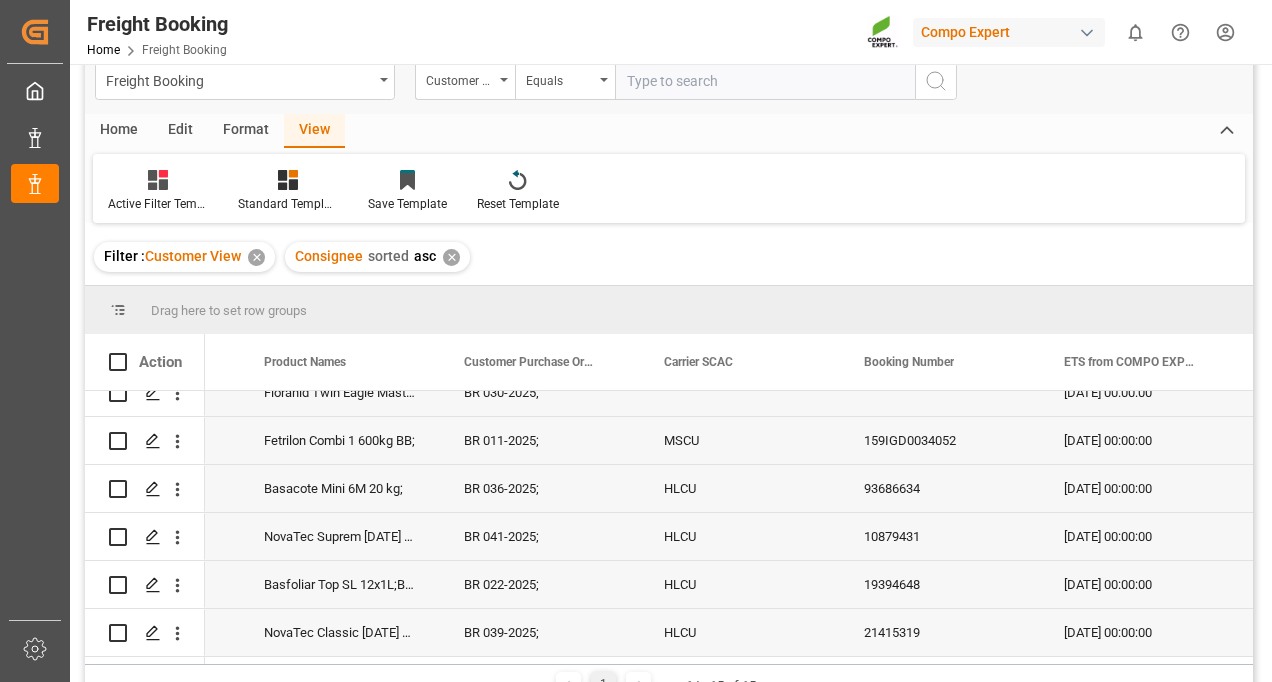 scroll, scrollTop: 0, scrollLeft: 0, axis: both 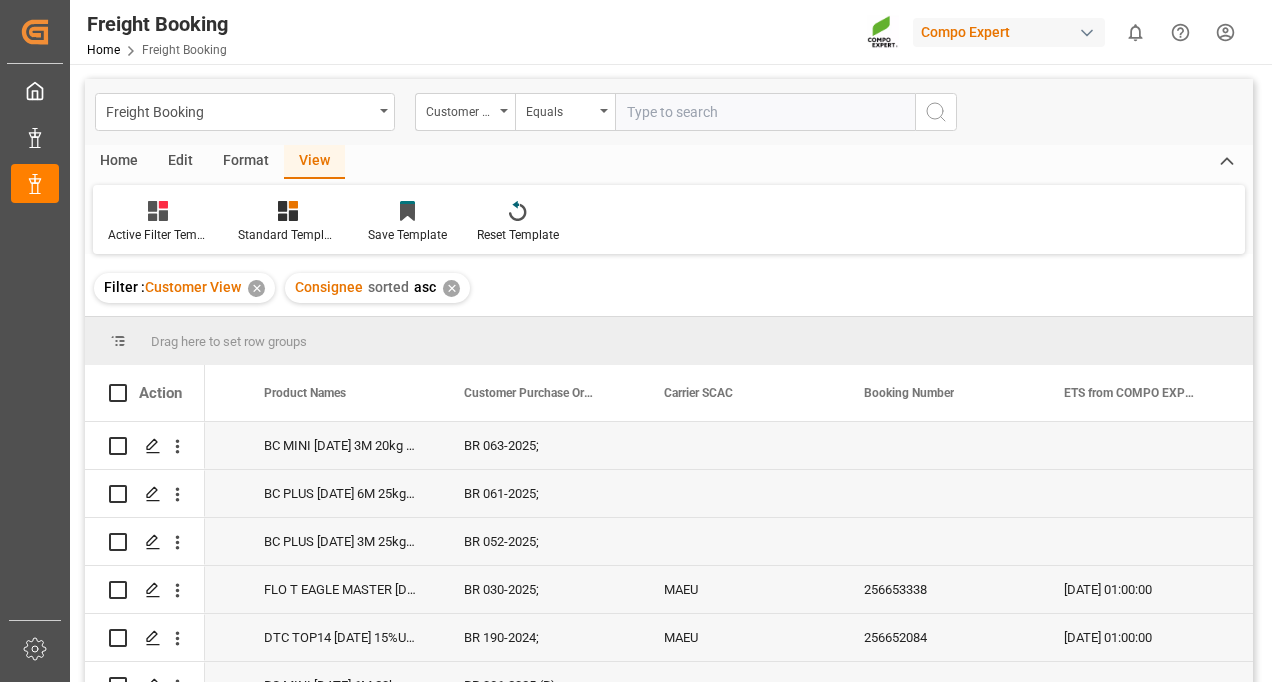 click on "Created by potrace 1.15, written by [PERSON_NAME] [DATE]-[DATE] Created by potrace 1.15, written by [PERSON_NAME] [DATE]-[DATE] My Cockpit My Cockpit Data Management Data Management Customer View Customer View Sidebar Settings Back to main menu Container Unit Container Unit Freight Booking Freight Booking Freight Booking Home Freight Booking Compo Expert 0 Notifications Only show unread All Watching Mark all categories read No notifications Freight Booking Customer Purchase Order Numbers Equals Home Edit Format View Active Filter Template Standard Templates Save Template Reset Template Filter :  Customer View ✕ Consignee sorted asc ✕
Drag here to set row groups Drag here to set column labels
Action
1" at bounding box center (636, 341) 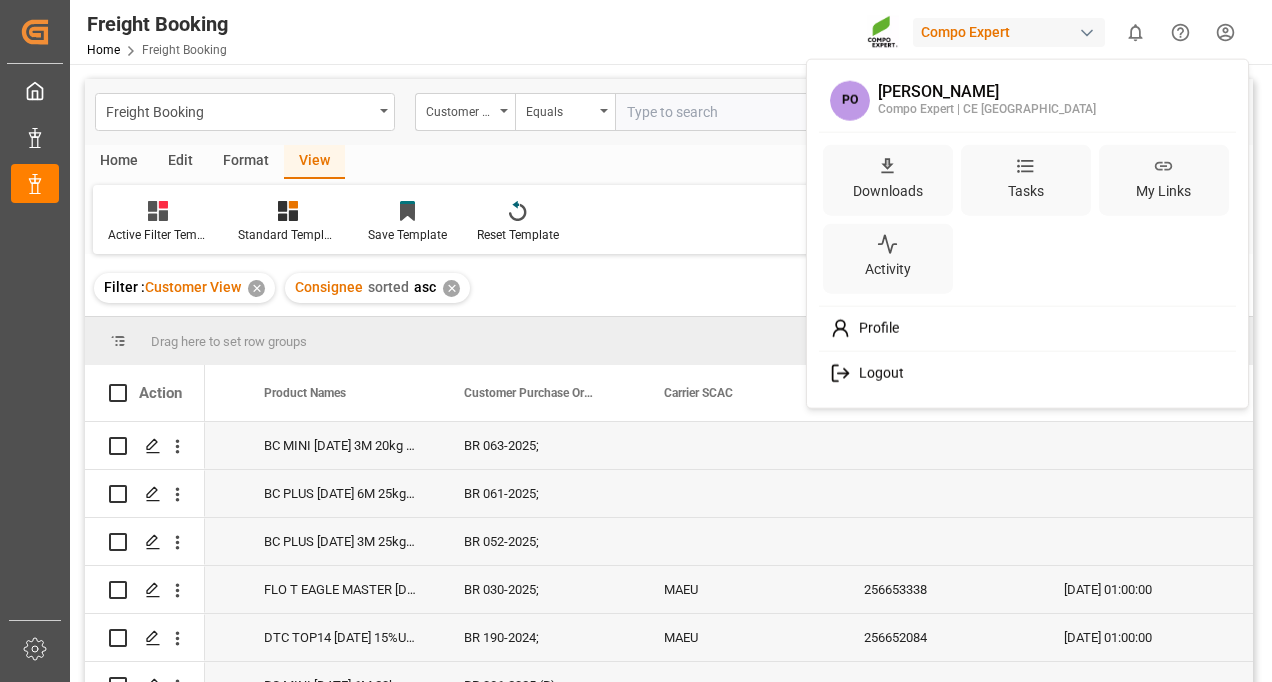 click on "Logout" at bounding box center [877, 374] 